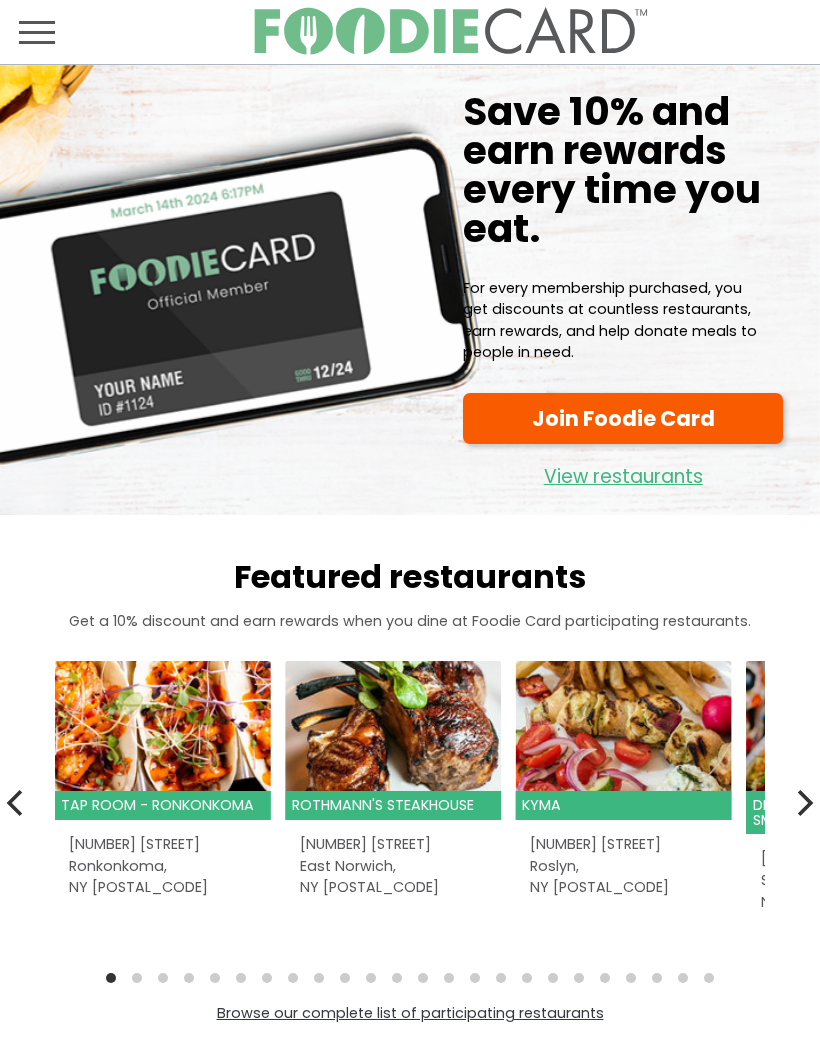 scroll, scrollTop: 0, scrollLeft: 0, axis: both 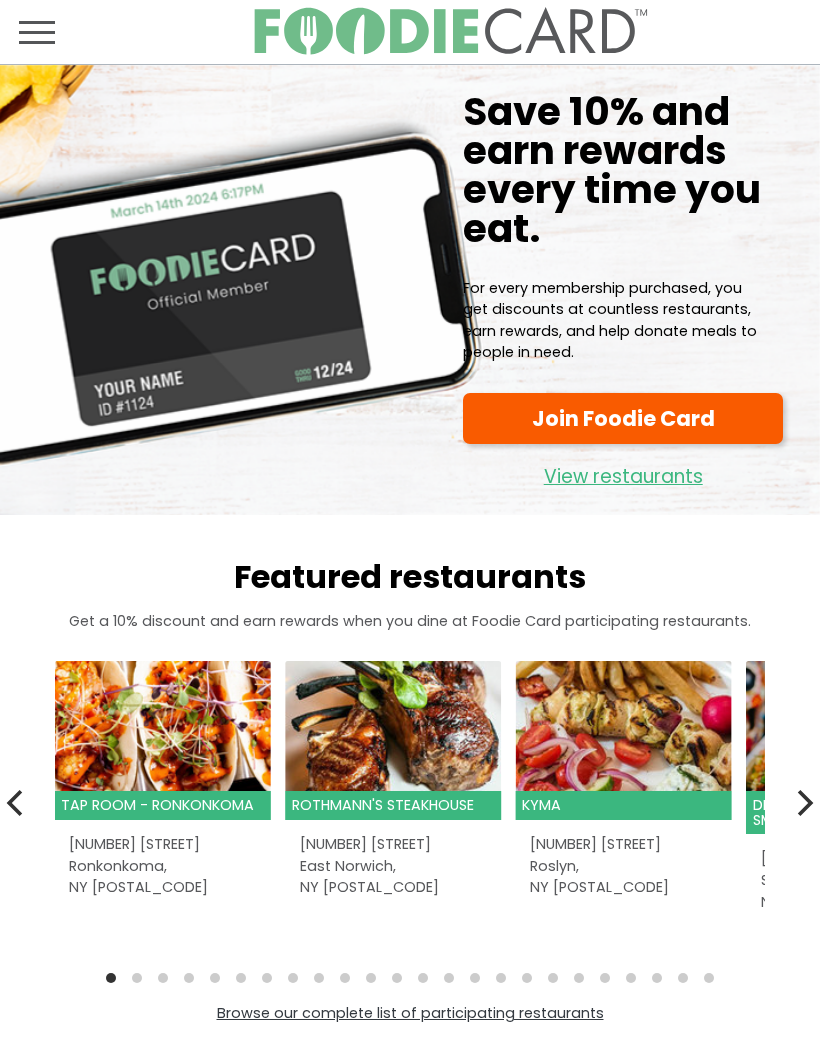 click at bounding box center [37, 32] 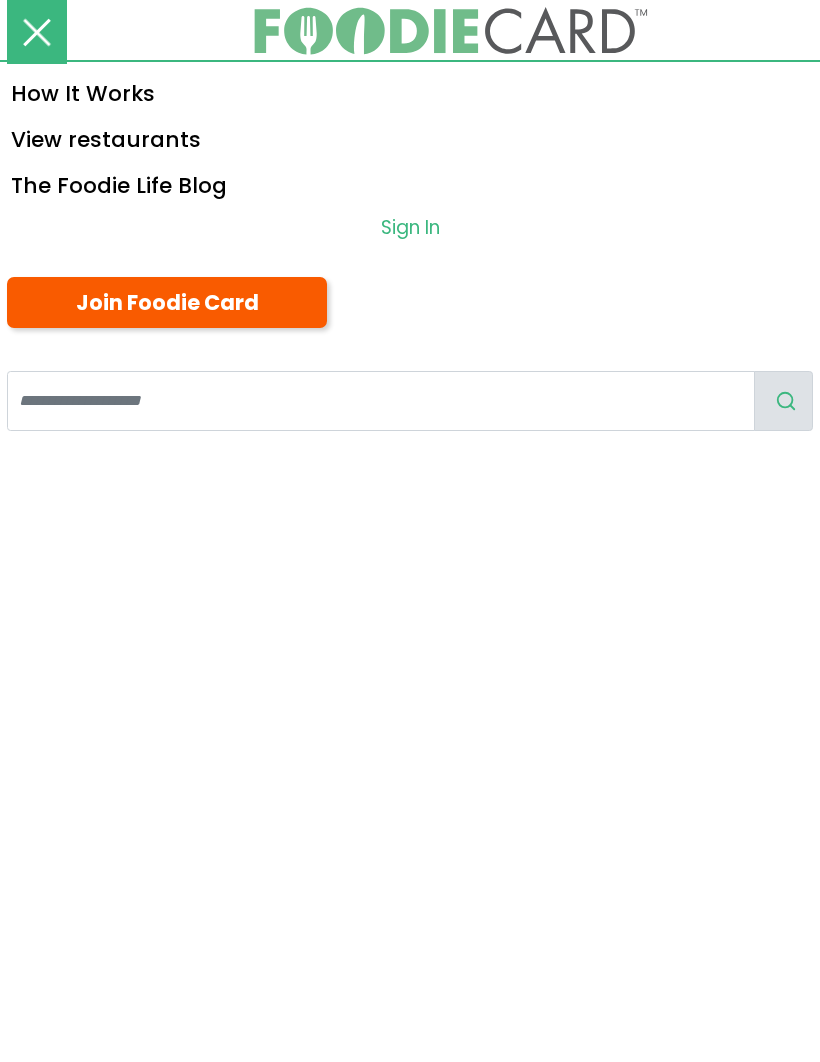 click on "Sign In" at bounding box center (410, 227) 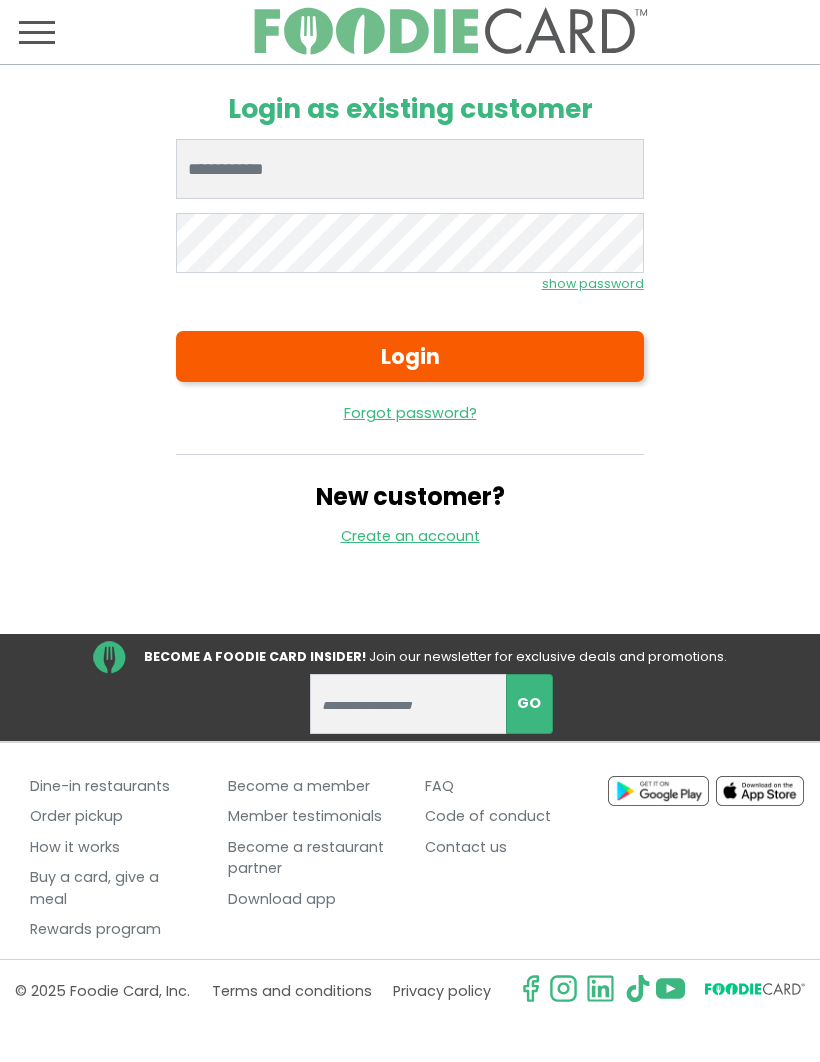 scroll, scrollTop: 0, scrollLeft: 0, axis: both 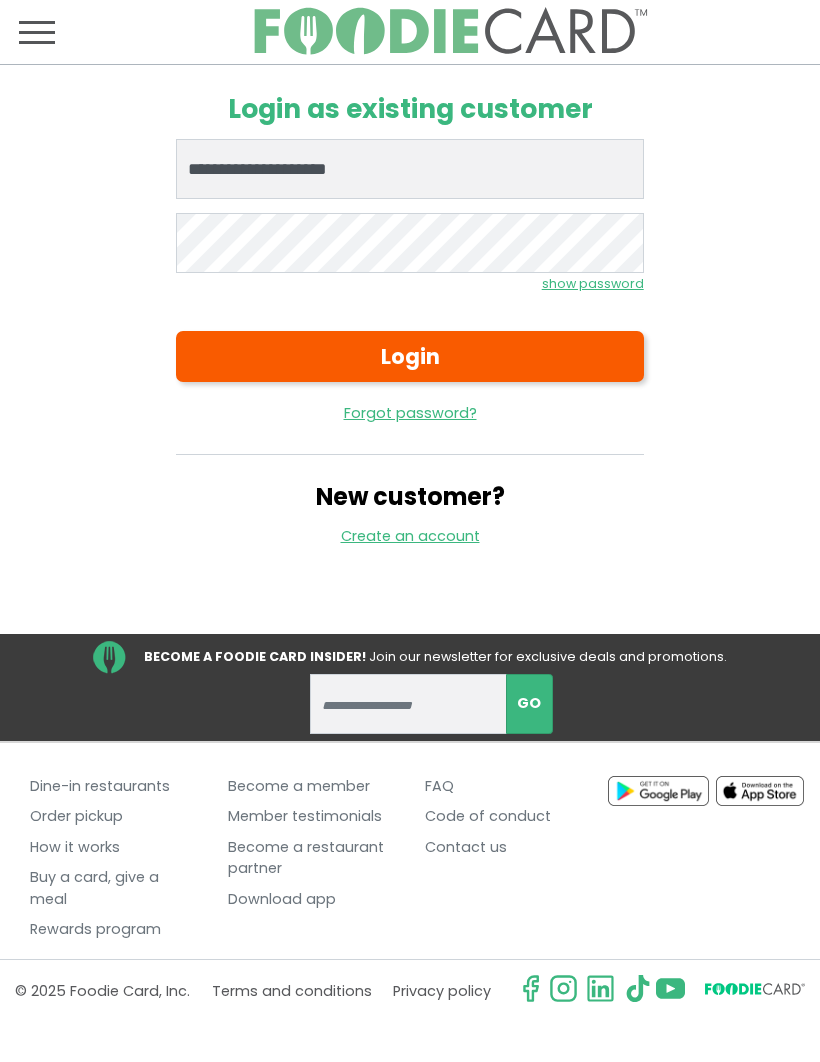 type on "**********" 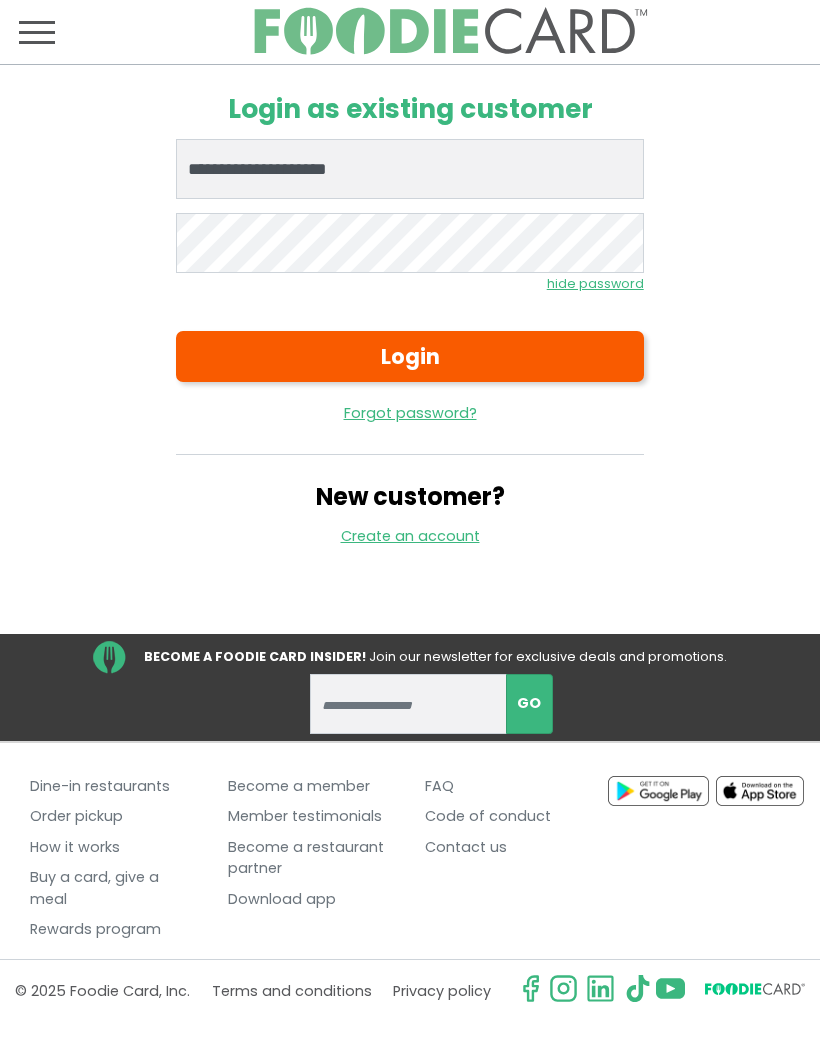 click on "Login" at bounding box center [409, 356] 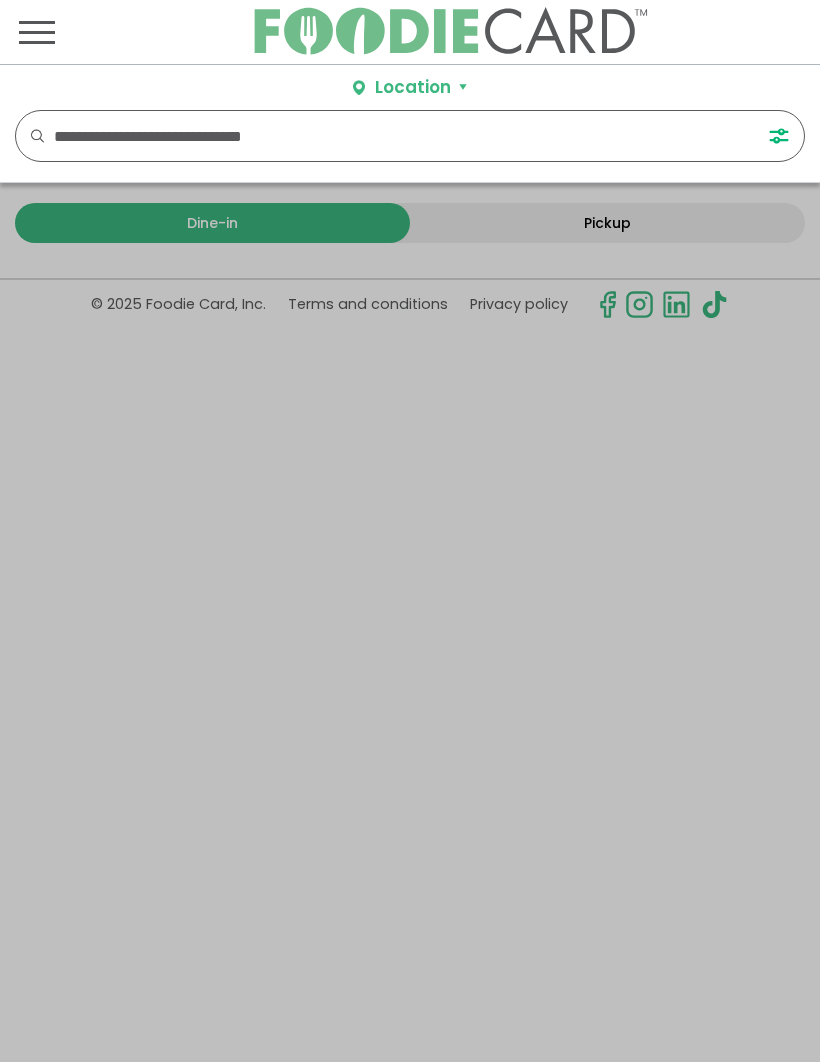 scroll, scrollTop: 0, scrollLeft: 0, axis: both 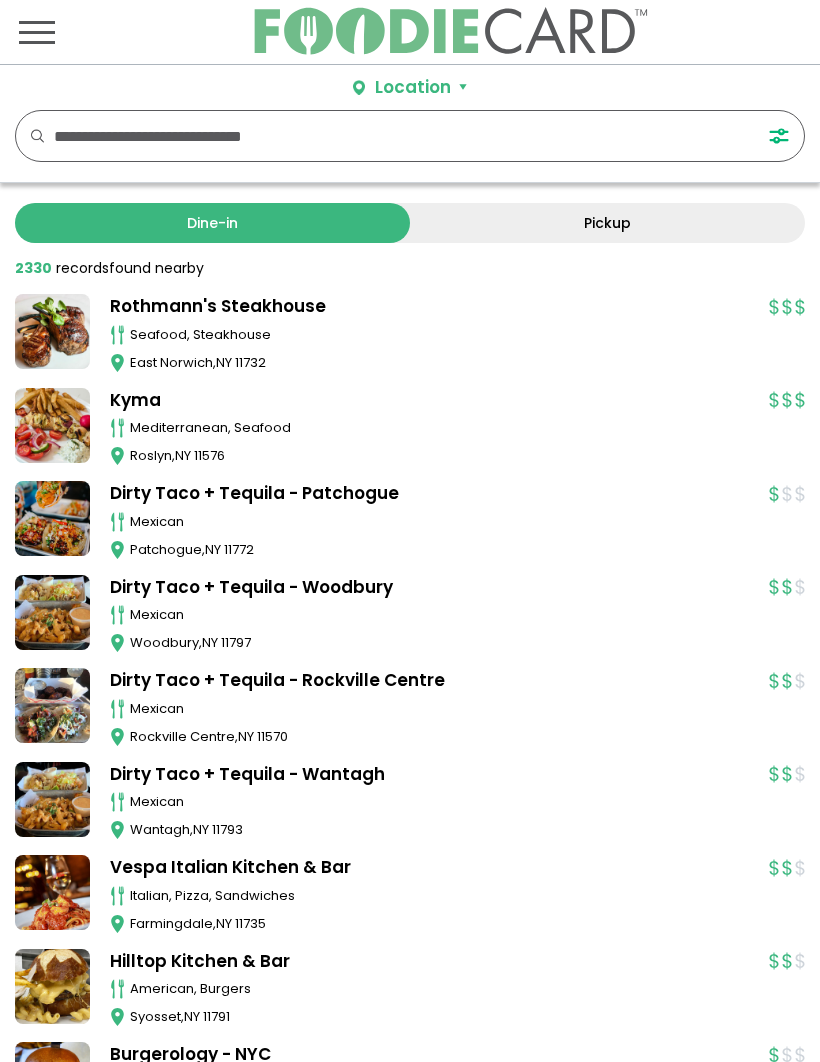 click at bounding box center (37, 42) 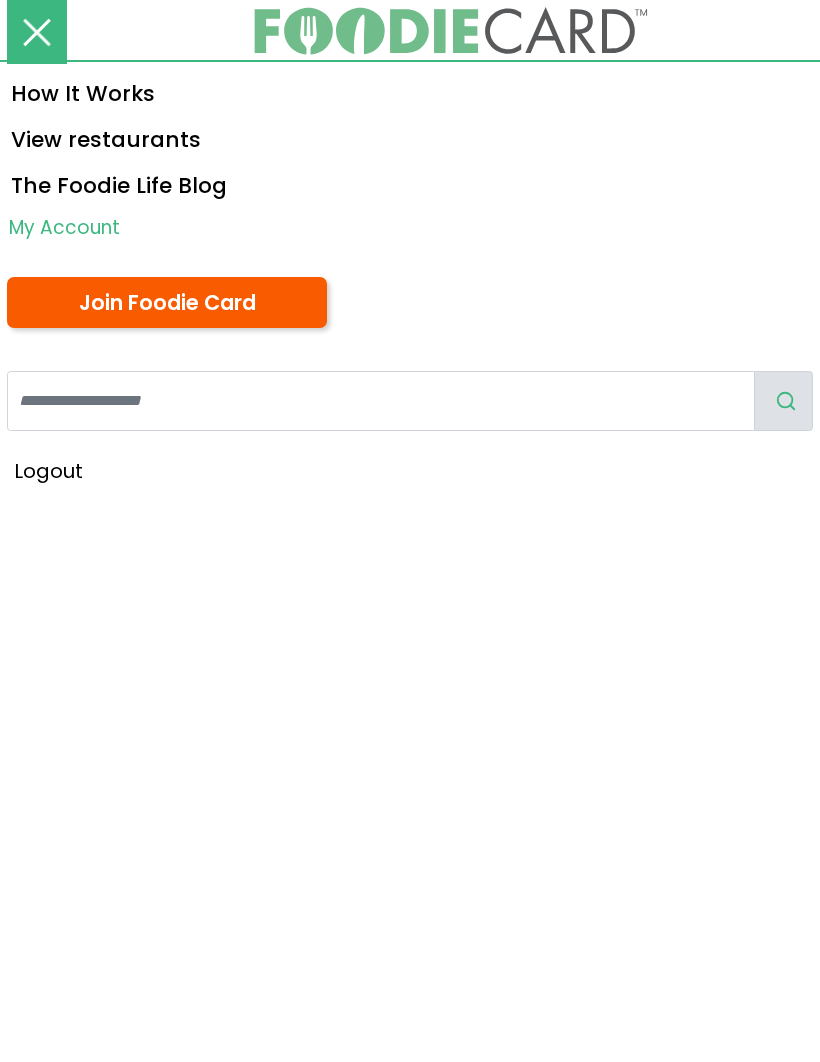click on "My Account" at bounding box center (410, 227) 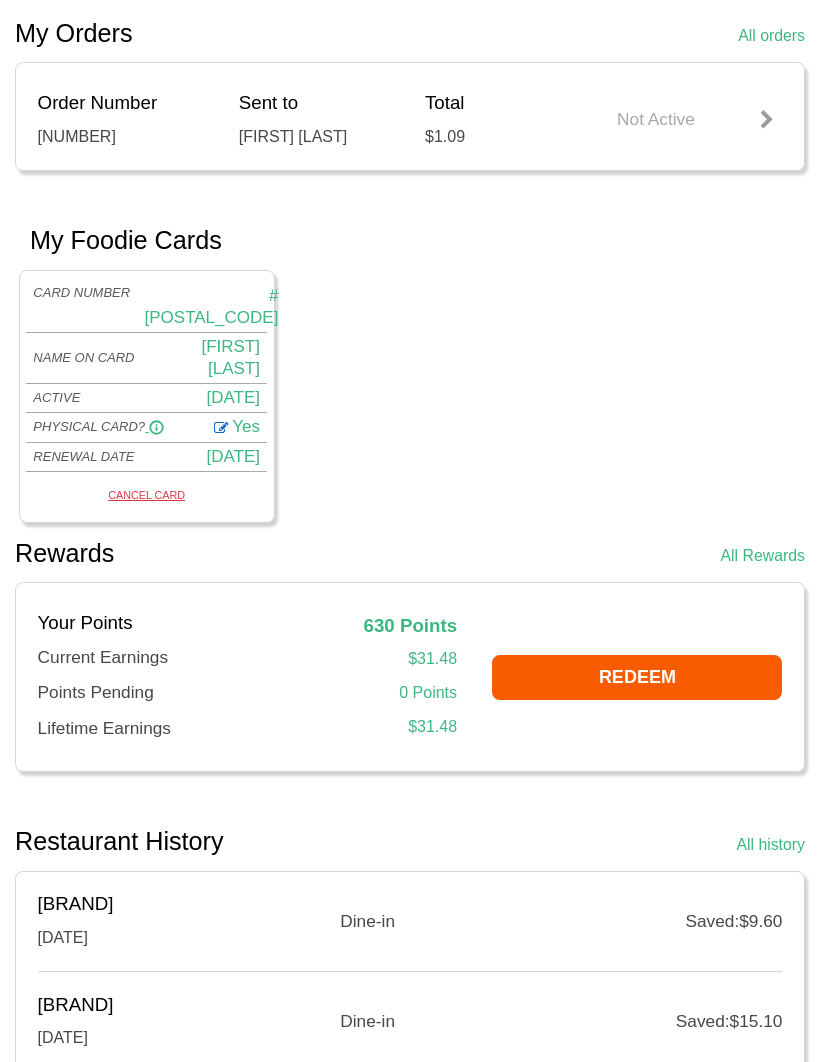 scroll, scrollTop: 683, scrollLeft: 0, axis: vertical 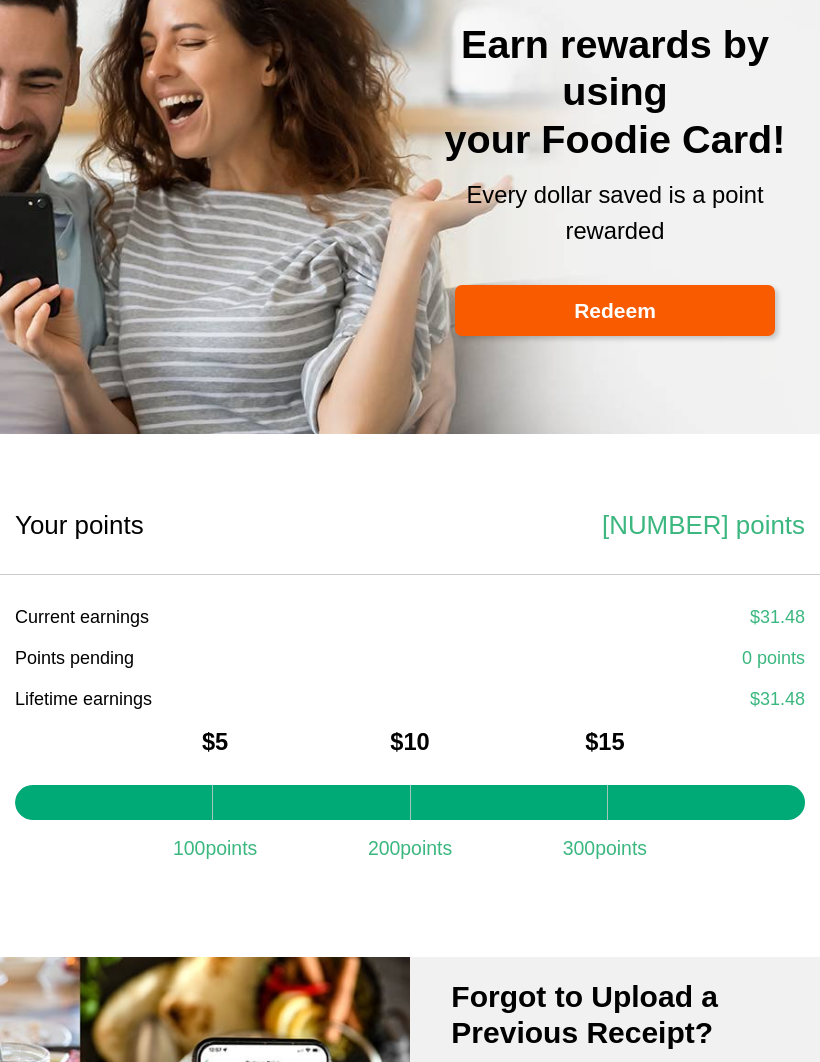 click on "Redeem" at bounding box center [615, 311] 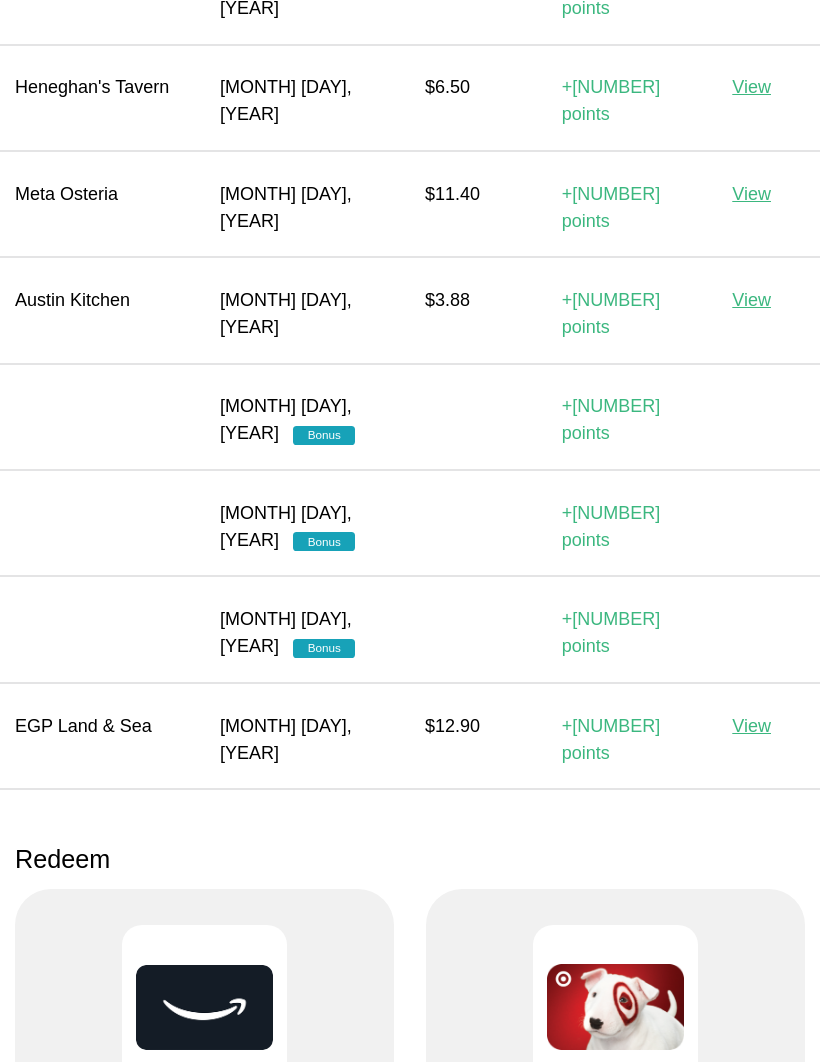 scroll, scrollTop: 4835, scrollLeft: 0, axis: vertical 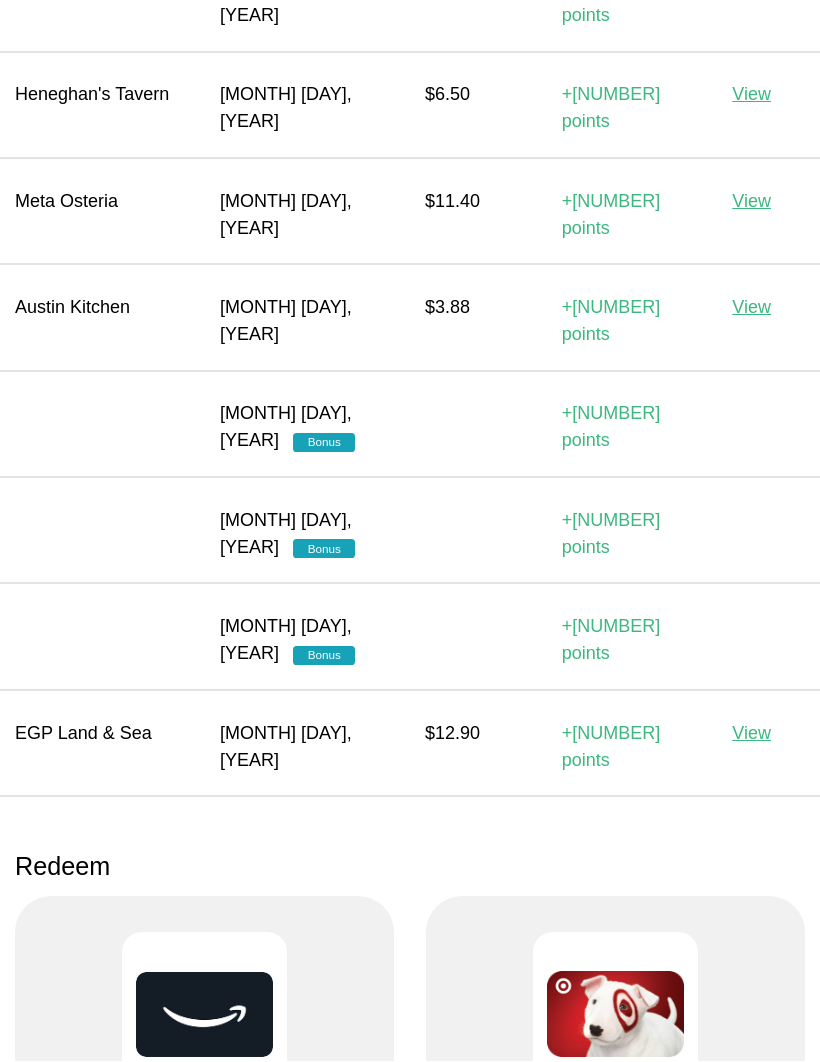 click on "redeem" at bounding box center [205, 1216] 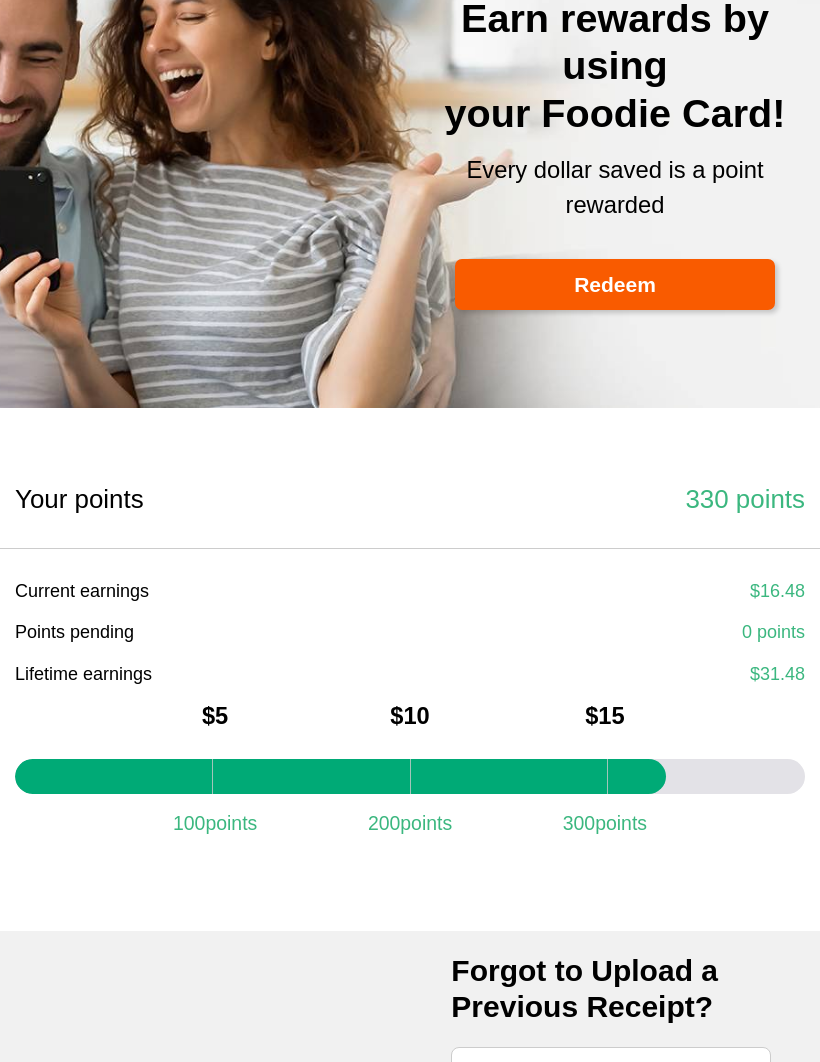 scroll, scrollTop: 131, scrollLeft: 0, axis: vertical 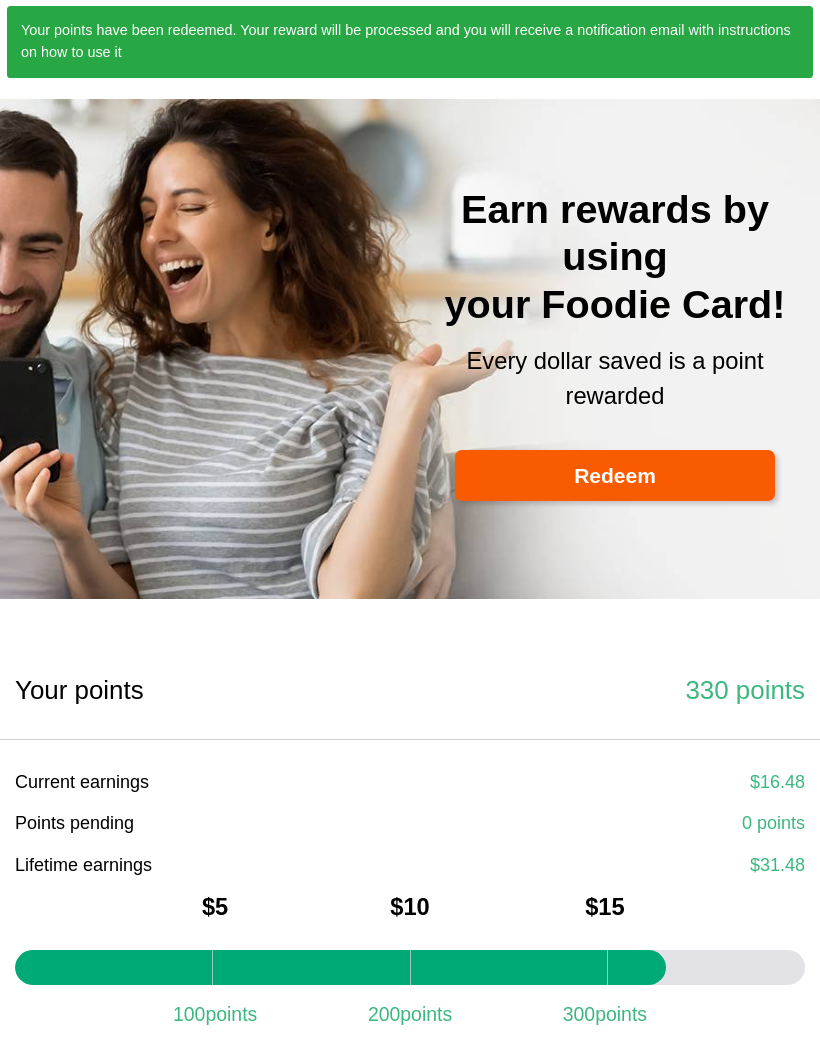 click on "Redeem" at bounding box center (615, 476) 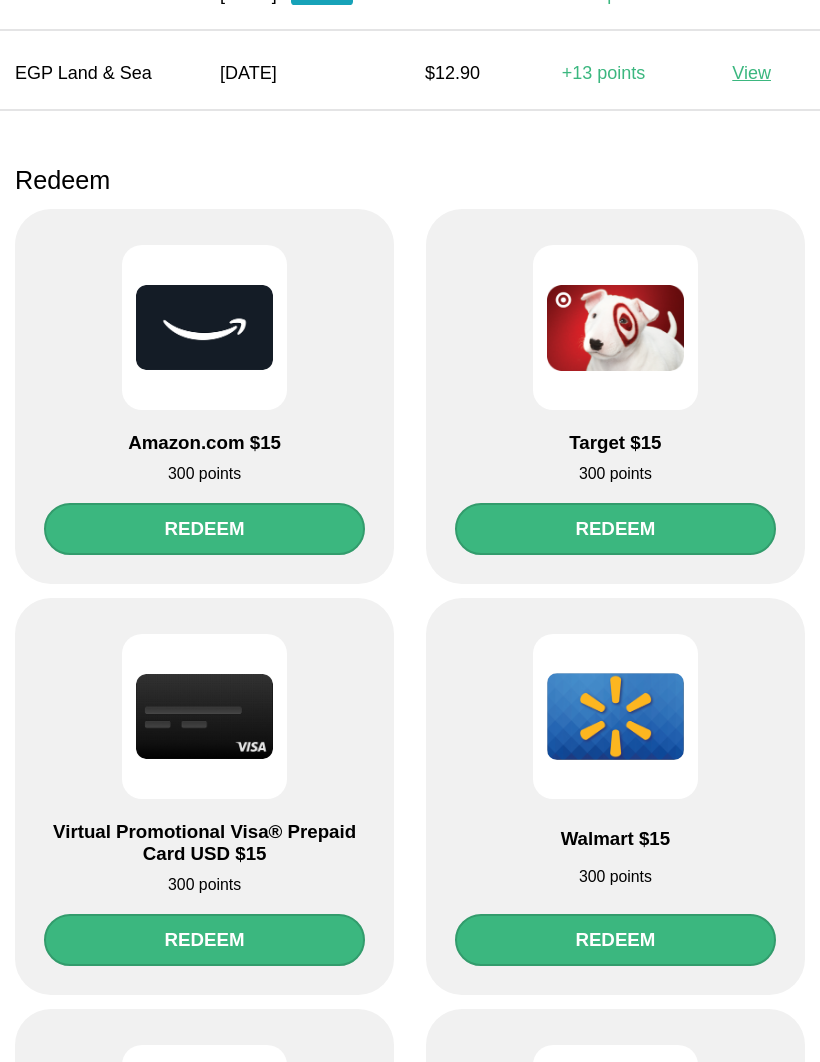 scroll, scrollTop: 5176, scrollLeft: 0, axis: vertical 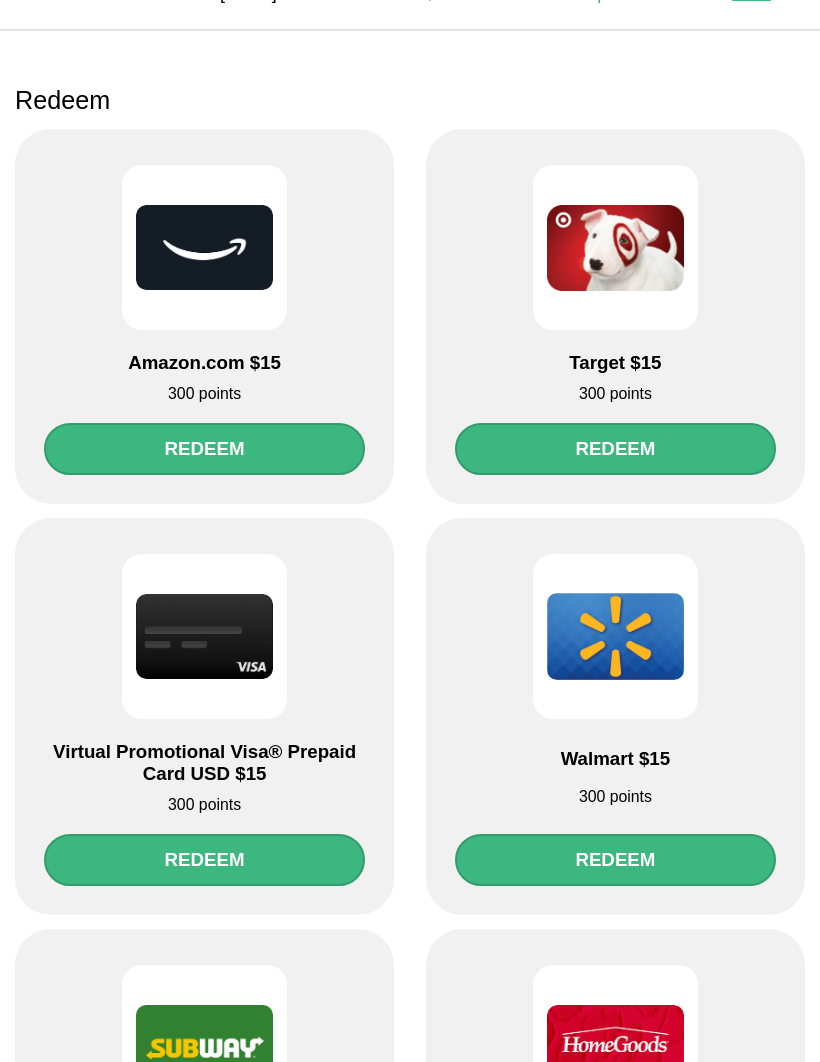 click on "redeem" at bounding box center [205, 449] 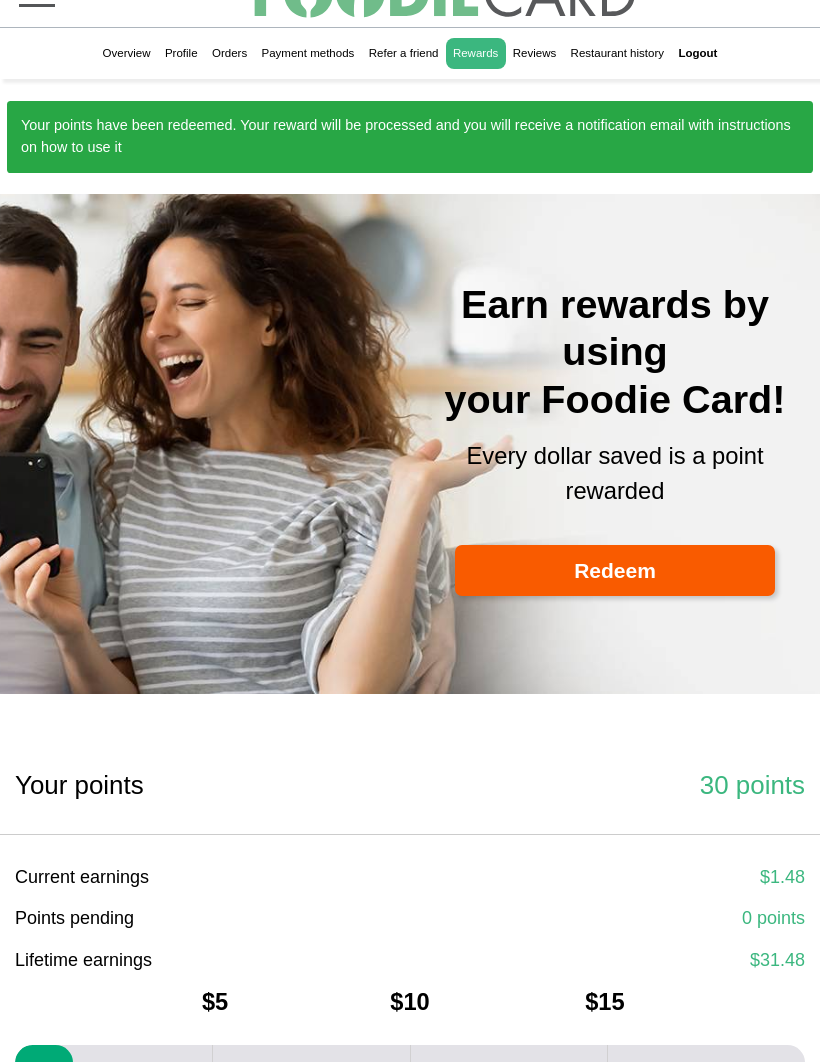 scroll, scrollTop: 0, scrollLeft: 0, axis: both 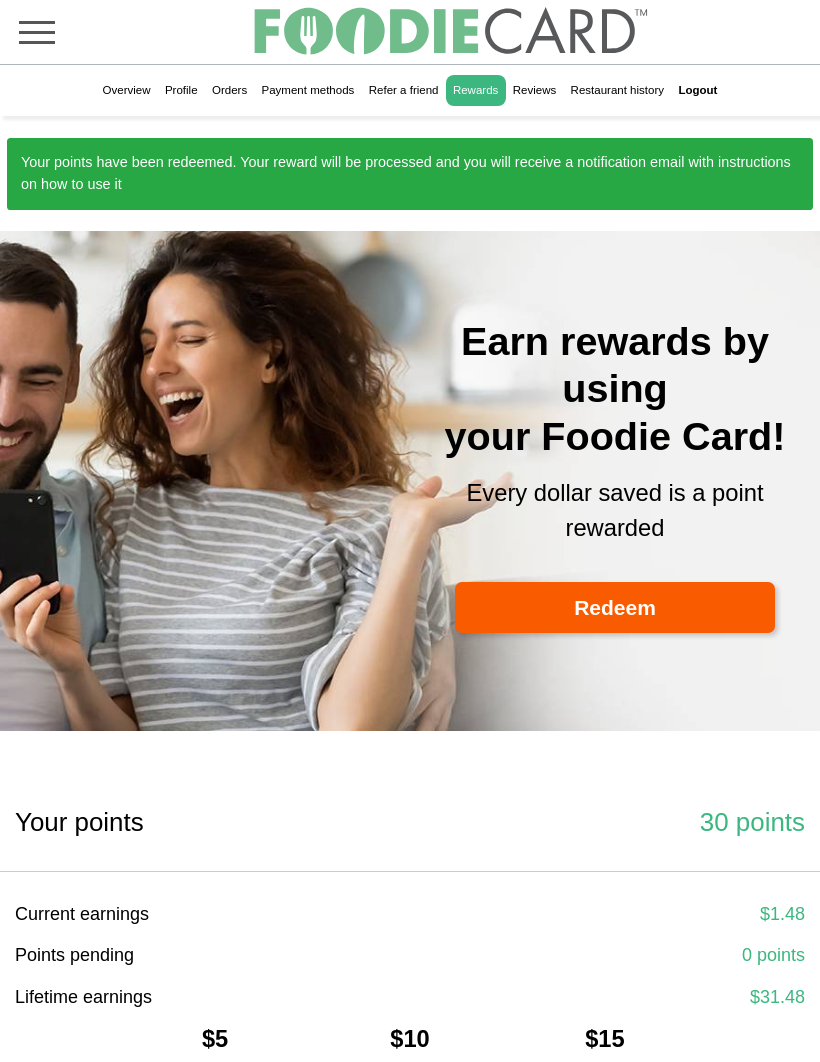 click on "Profile" at bounding box center (181, 91) 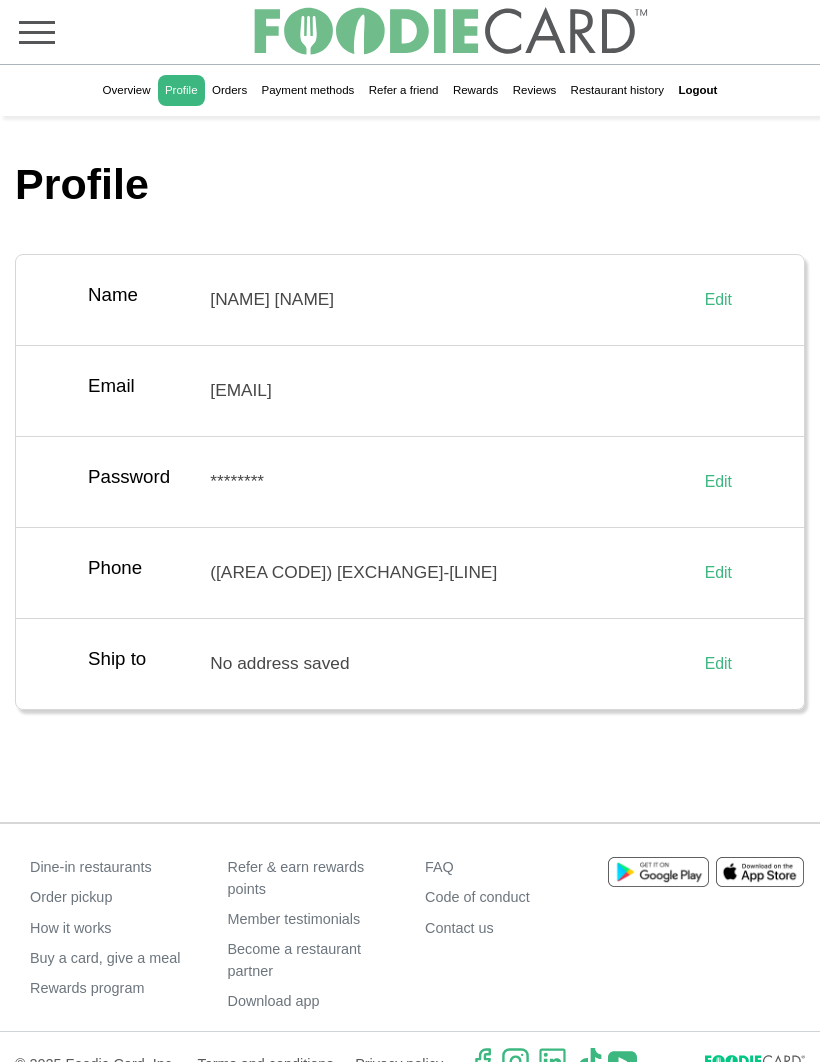 scroll, scrollTop: 0, scrollLeft: 0, axis: both 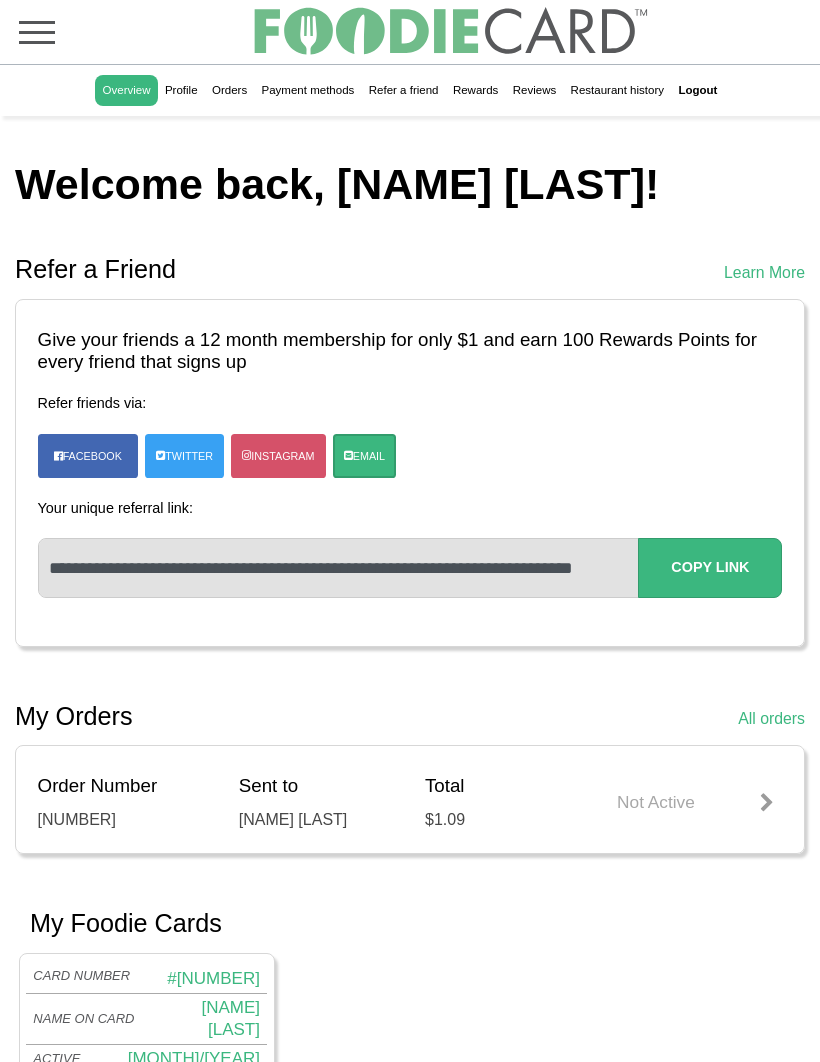 click on "Payment methods" at bounding box center [307, 91] 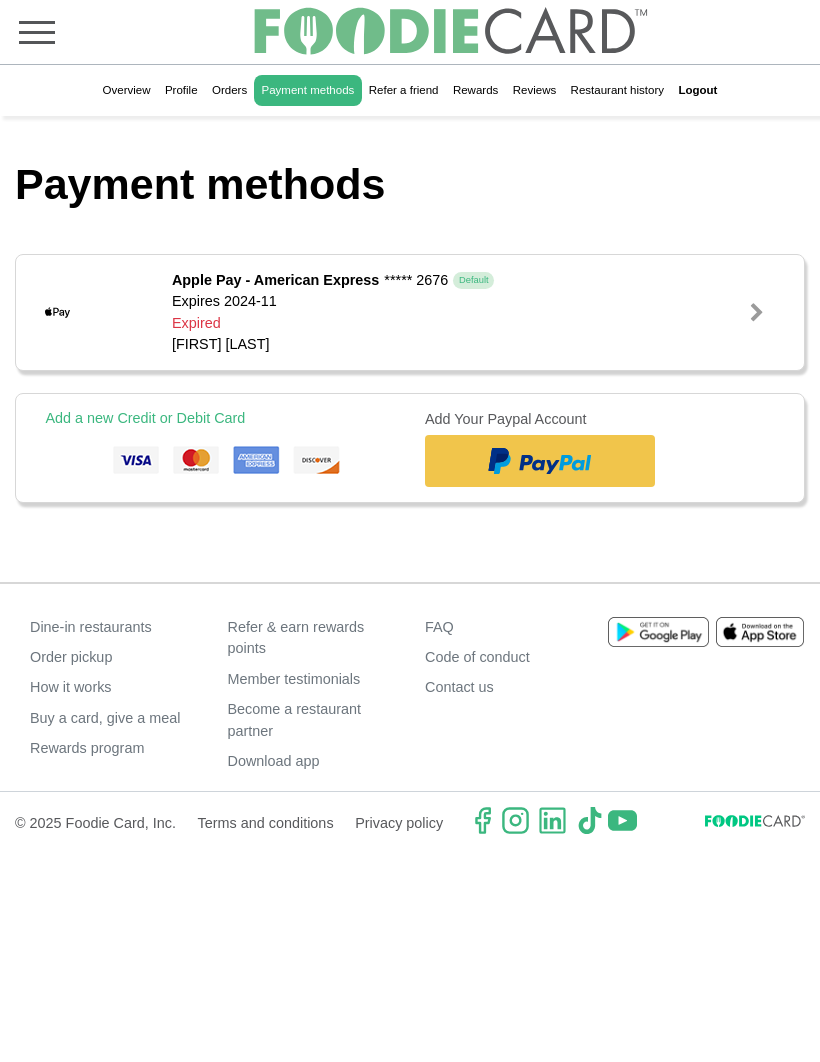 scroll, scrollTop: 0, scrollLeft: 0, axis: both 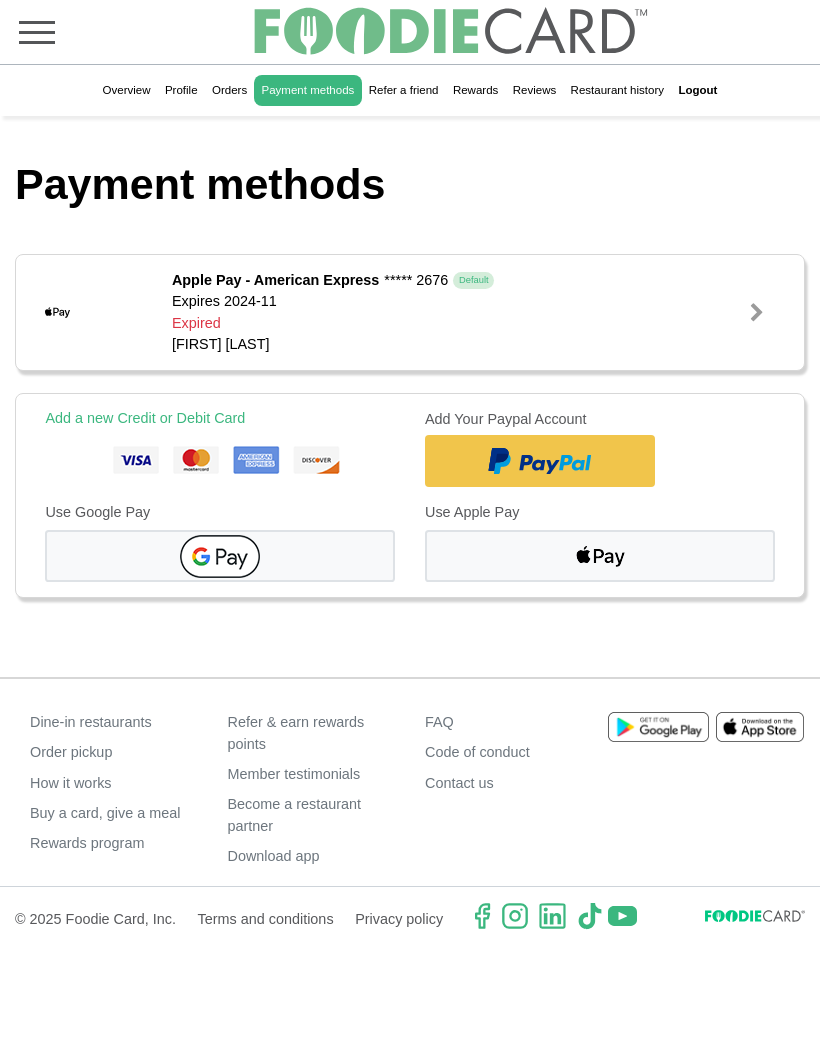 click at bounding box center (600, 556) 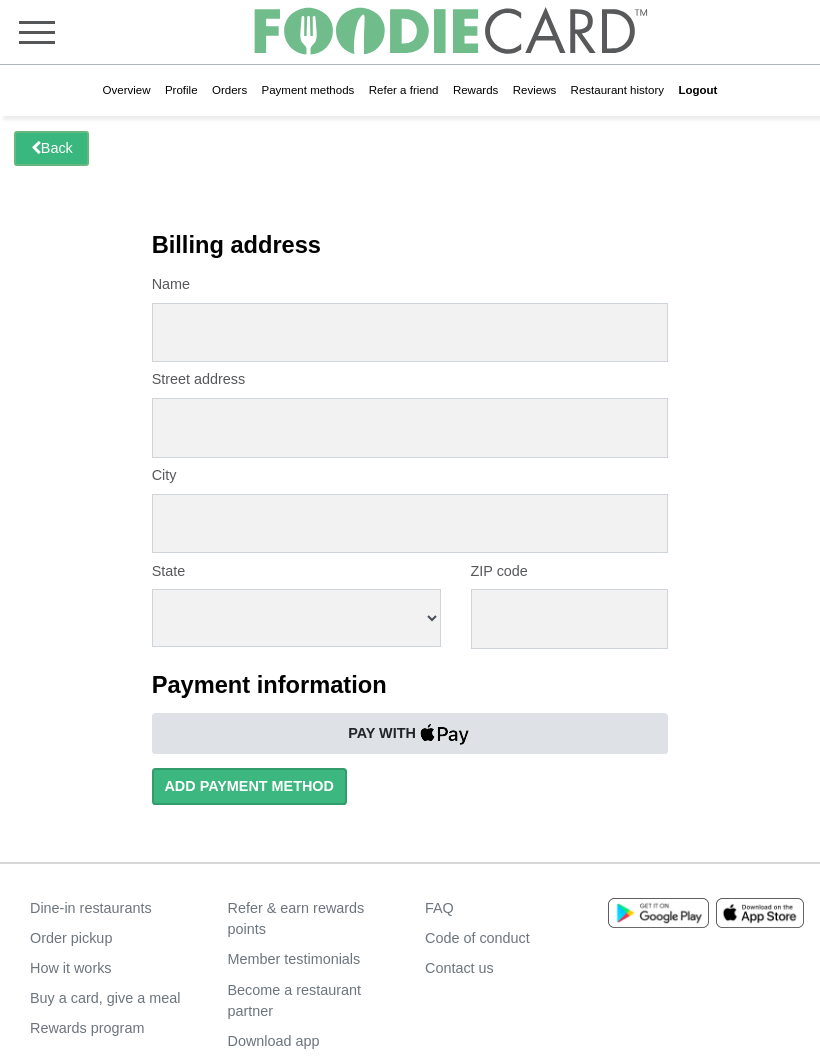 scroll, scrollTop: 0, scrollLeft: 0, axis: both 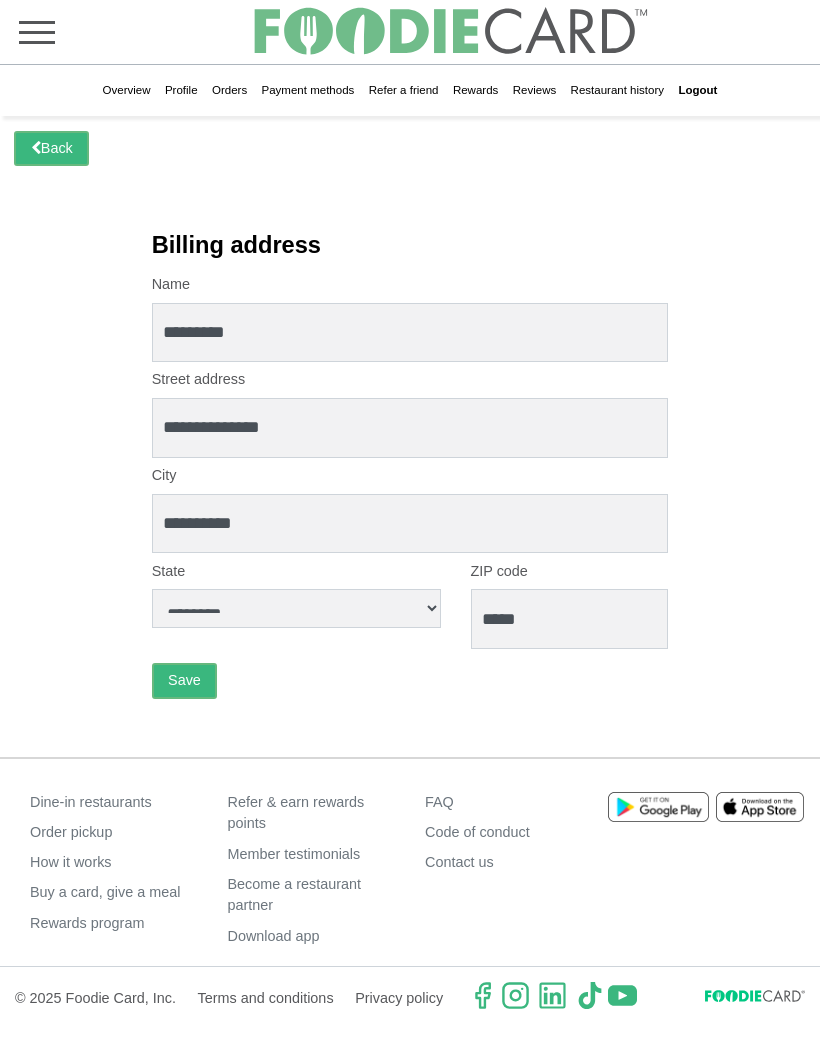 click on "Back" at bounding box center [51, 149] 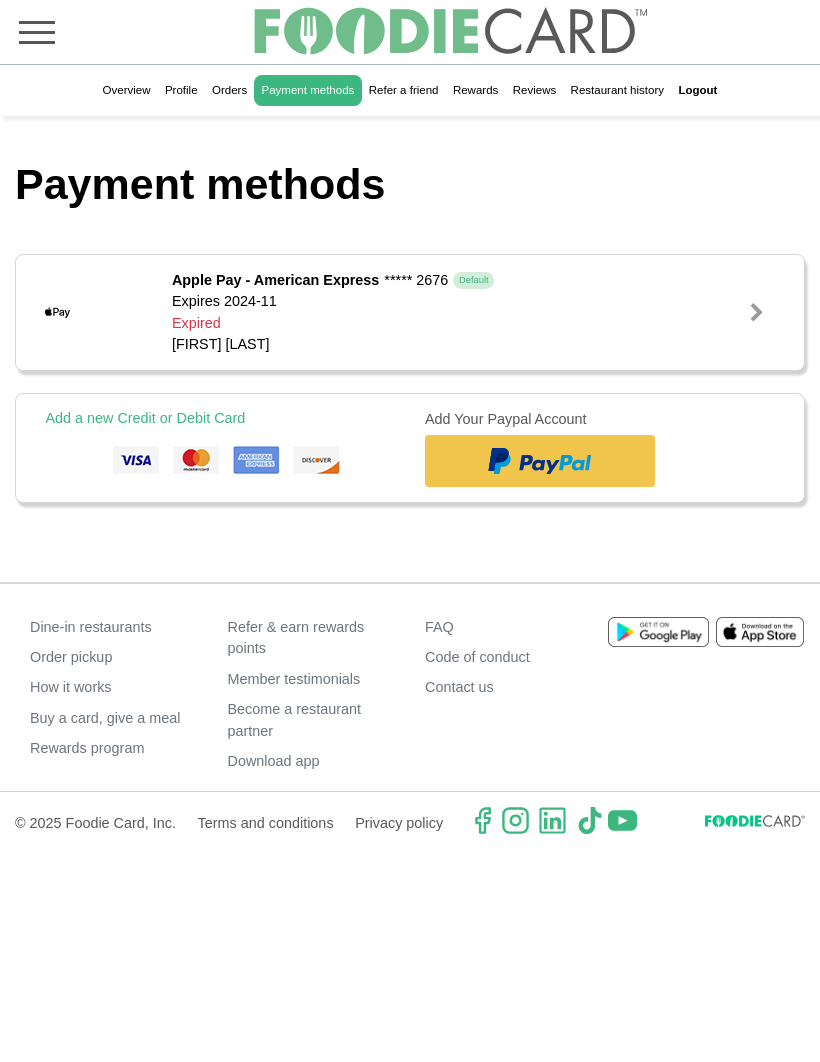 scroll, scrollTop: 0, scrollLeft: 0, axis: both 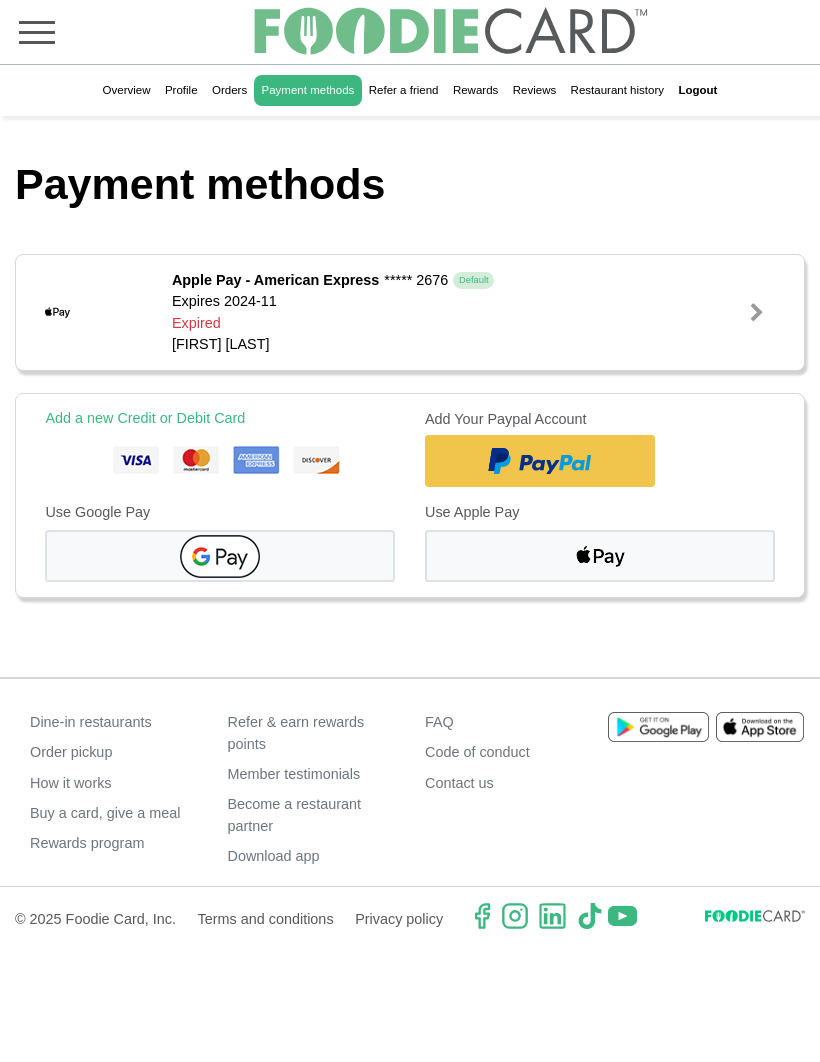 click on "Add a new Credit or Debit Card" at bounding box center (145, 418) 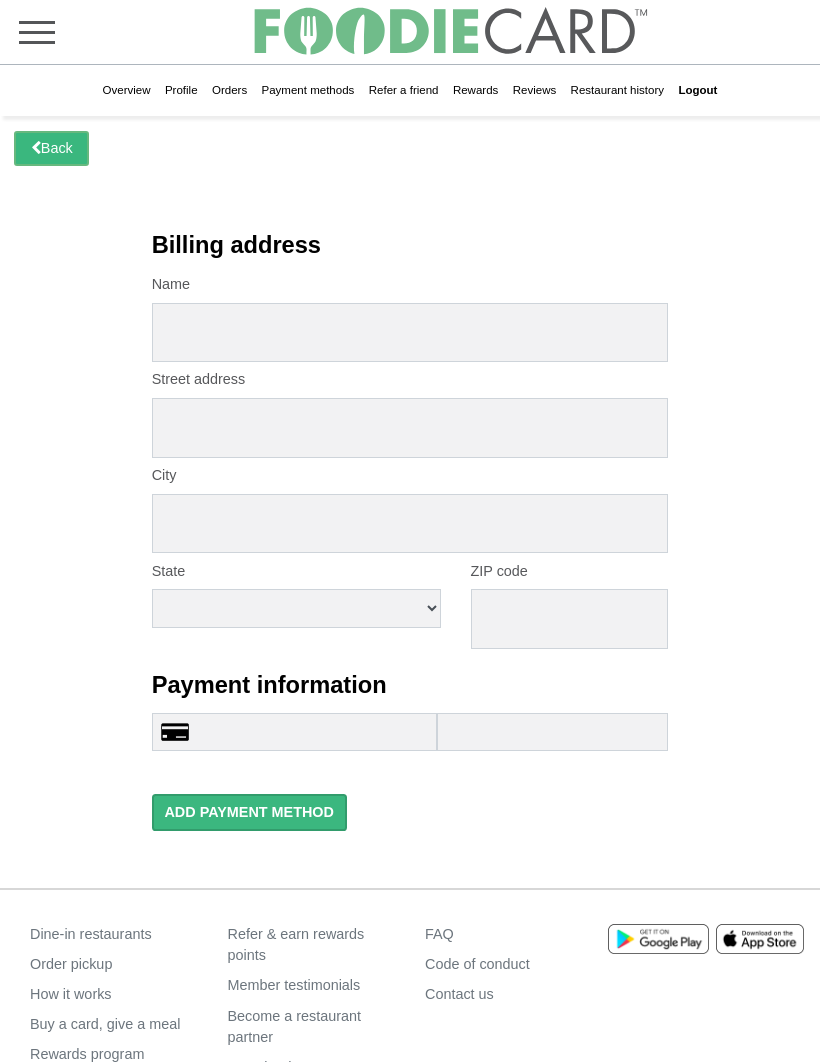 scroll, scrollTop: 0, scrollLeft: 0, axis: both 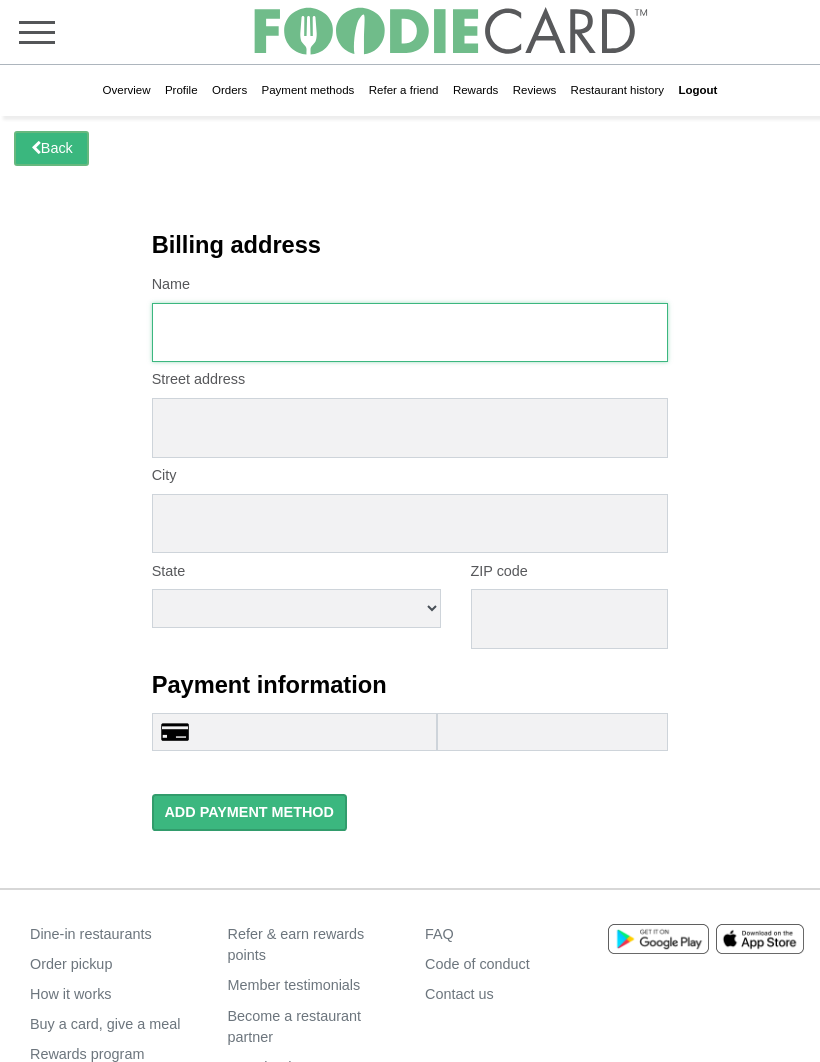 click at bounding box center (410, 333) 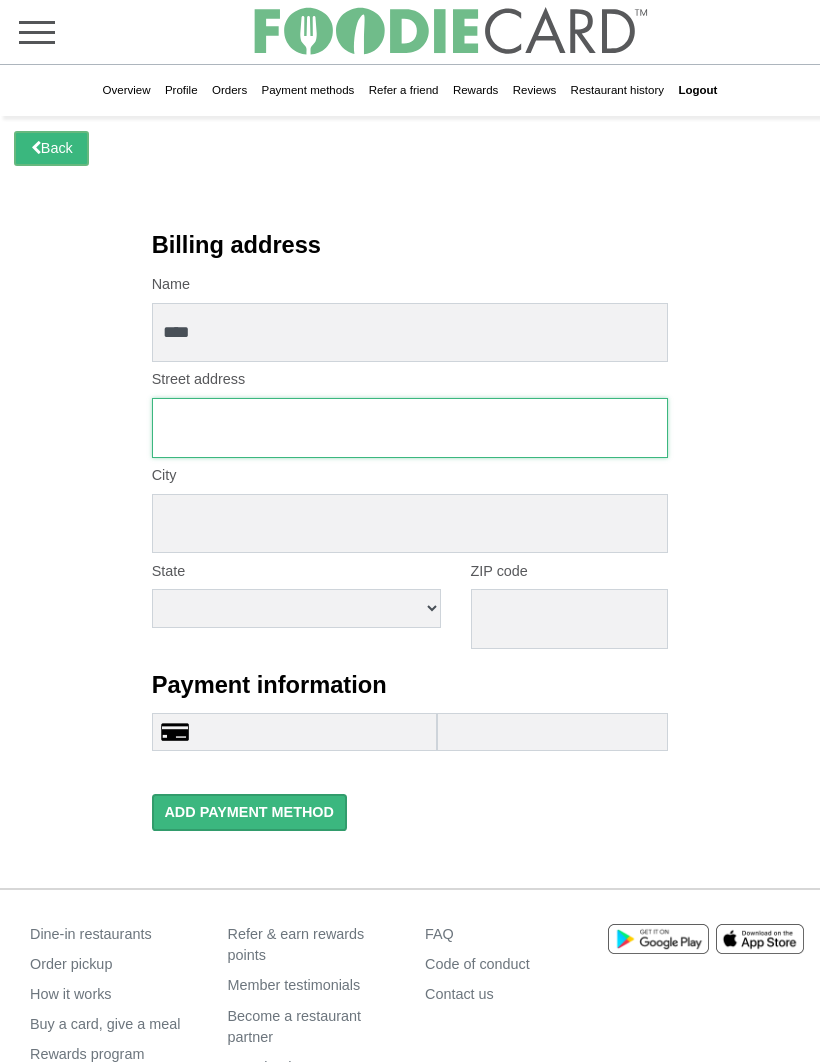 click at bounding box center (410, 428) 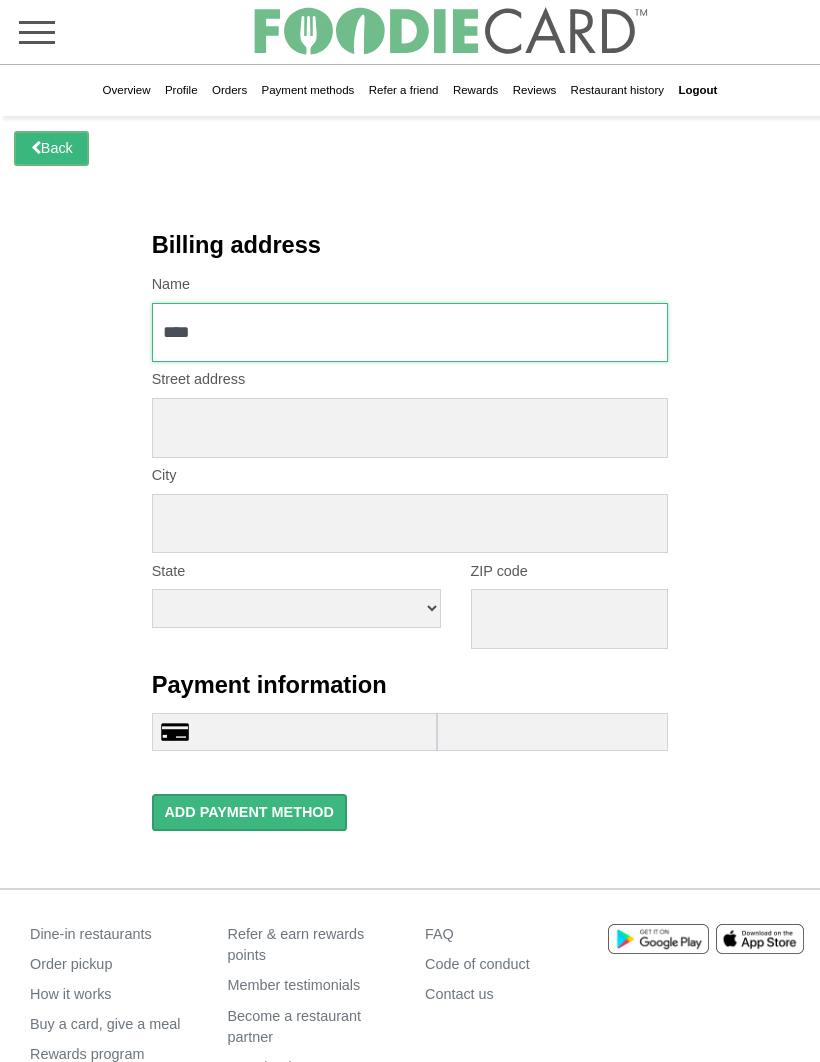 click on "****" at bounding box center [410, 333] 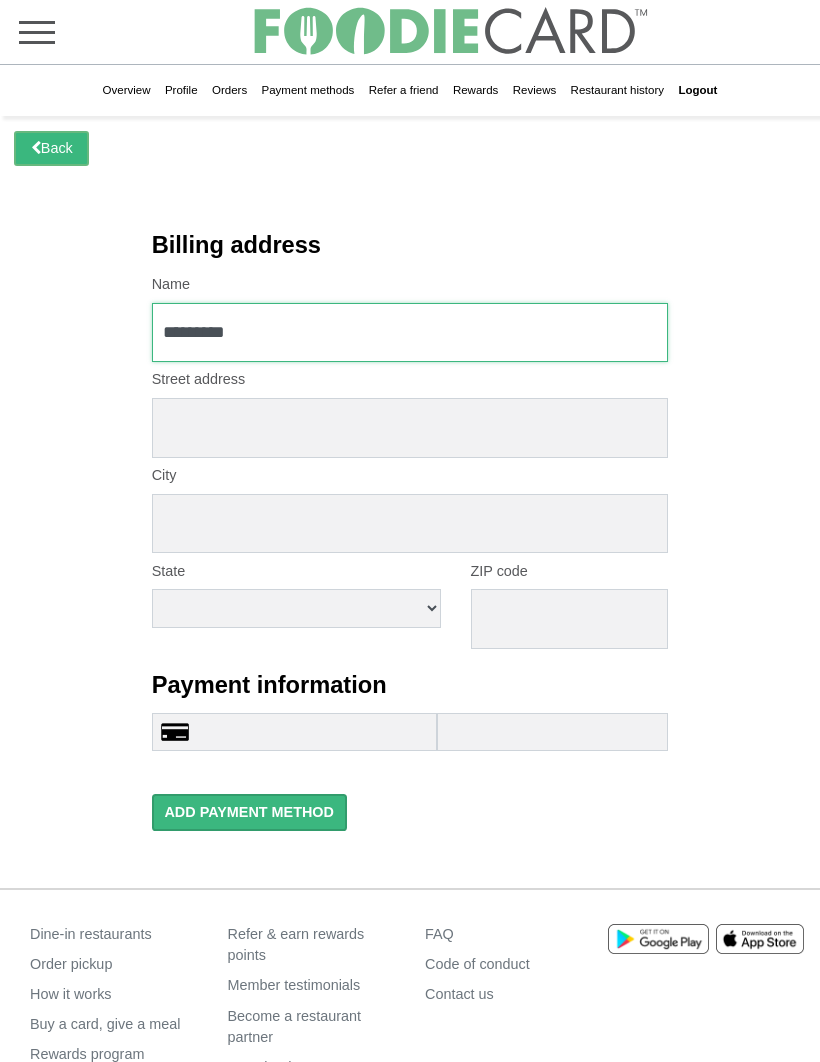 type on "*********" 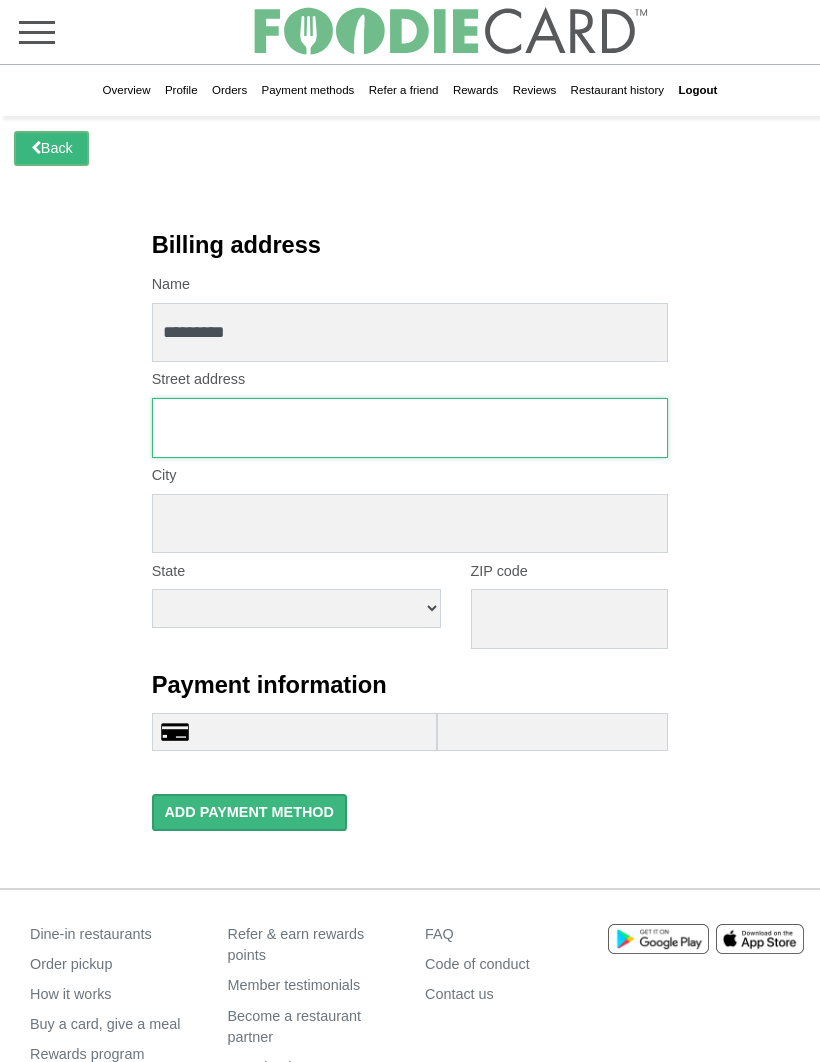 click at bounding box center (410, 428) 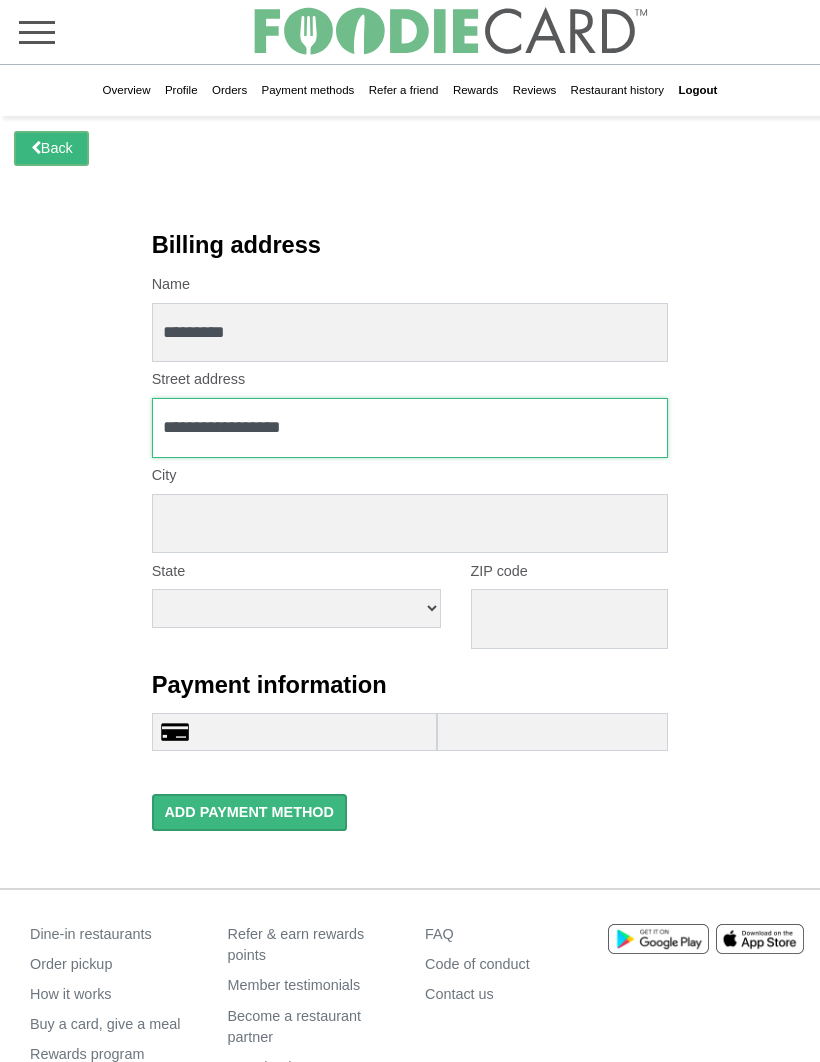 type on "**********" 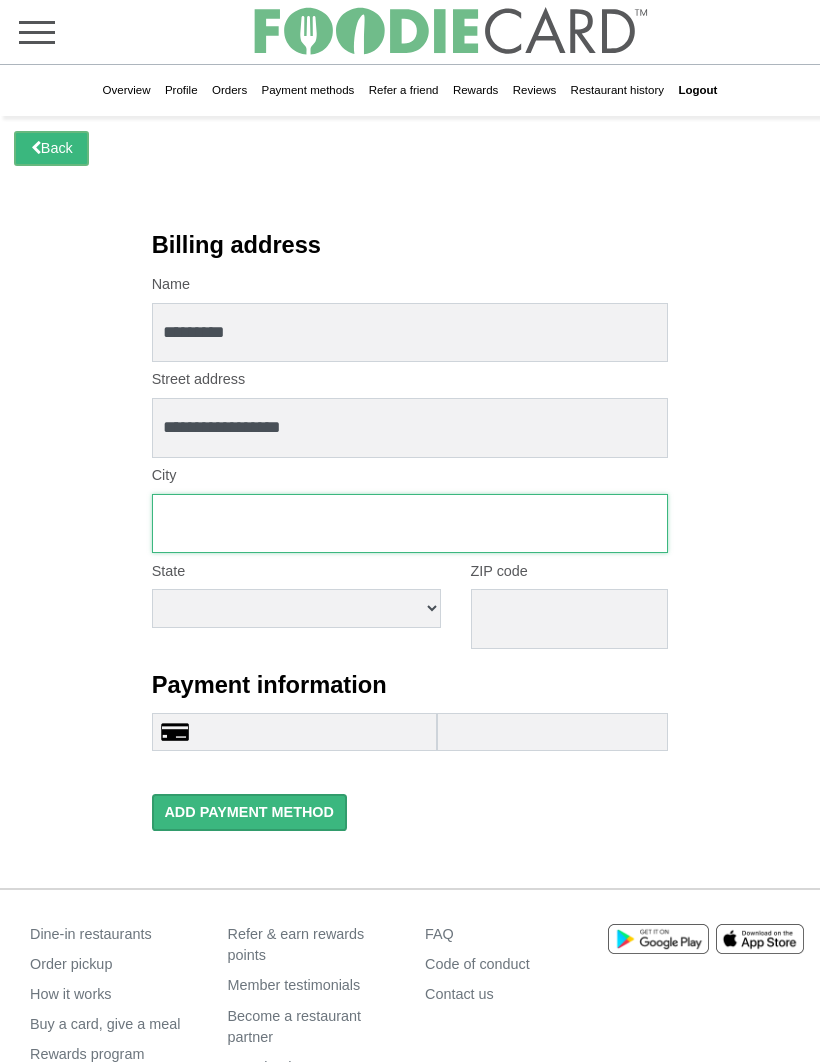 click at bounding box center (410, 524) 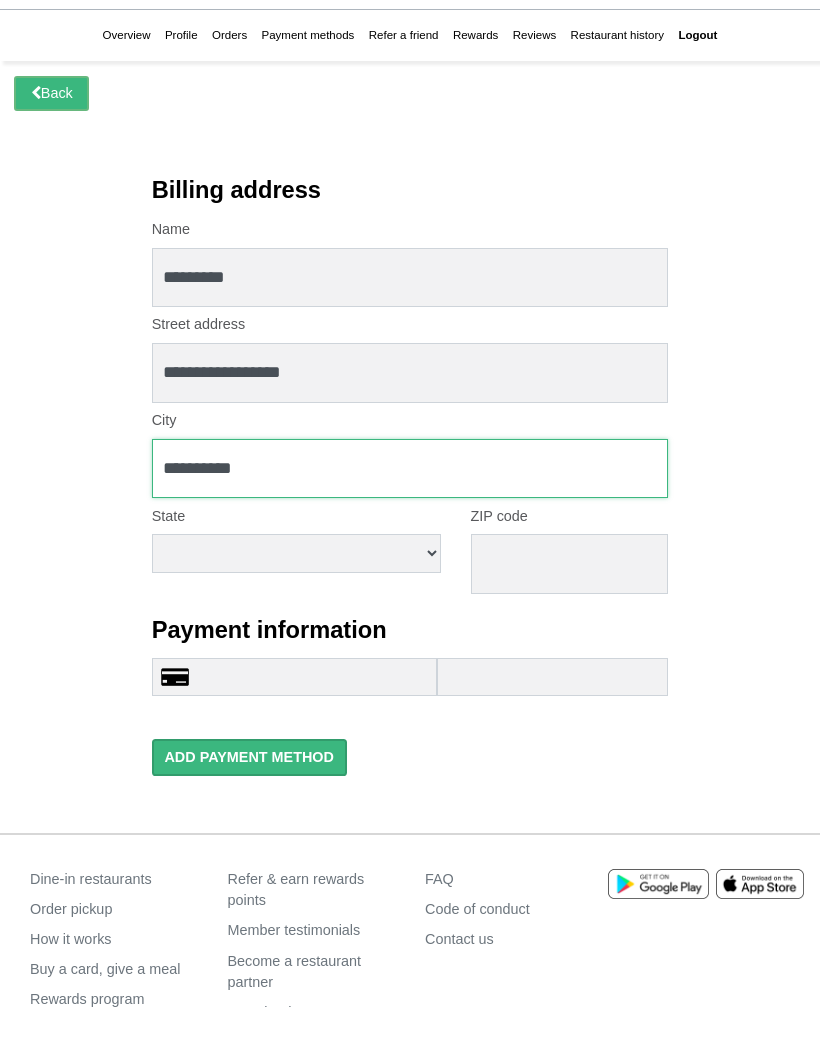 type on "**********" 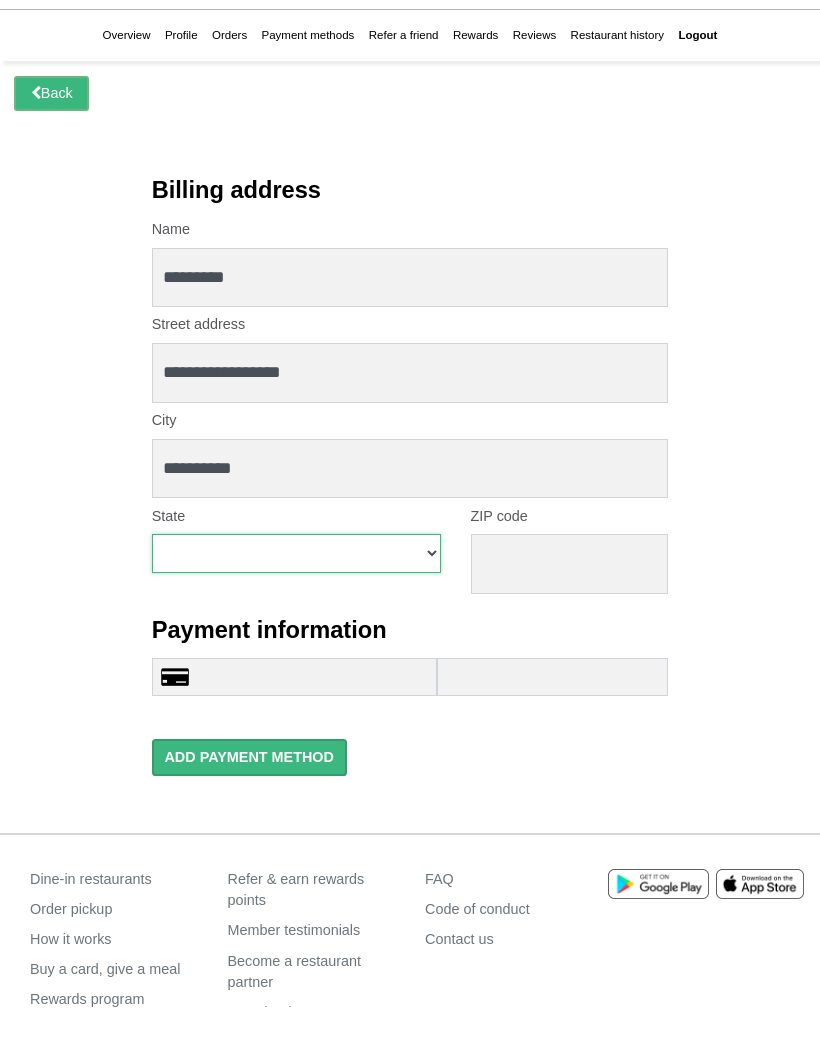click on "**********" at bounding box center (296, 608) 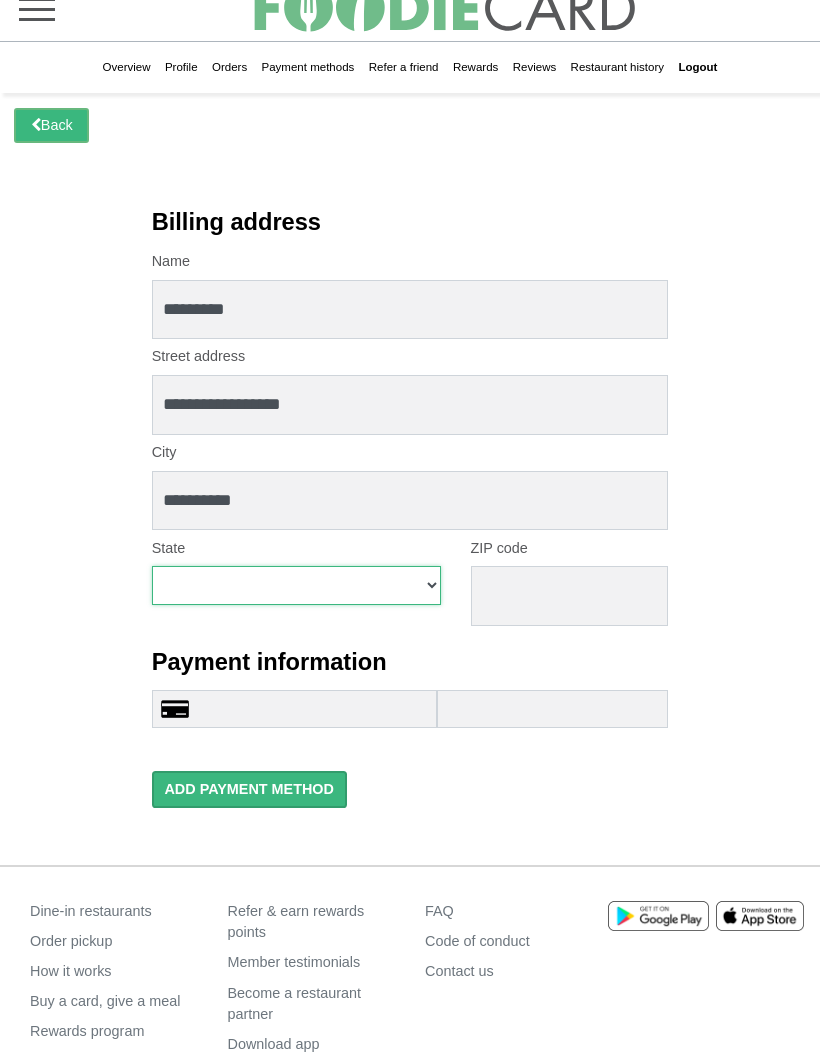 select on "**" 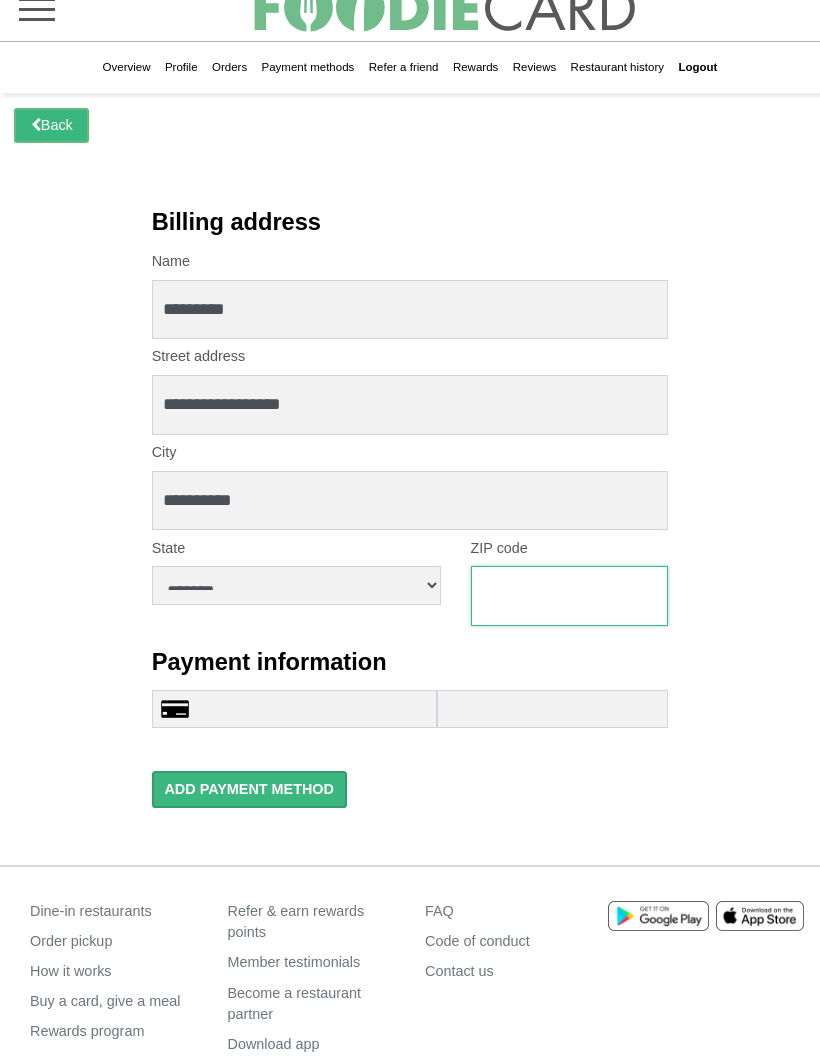 click at bounding box center (570, 596) 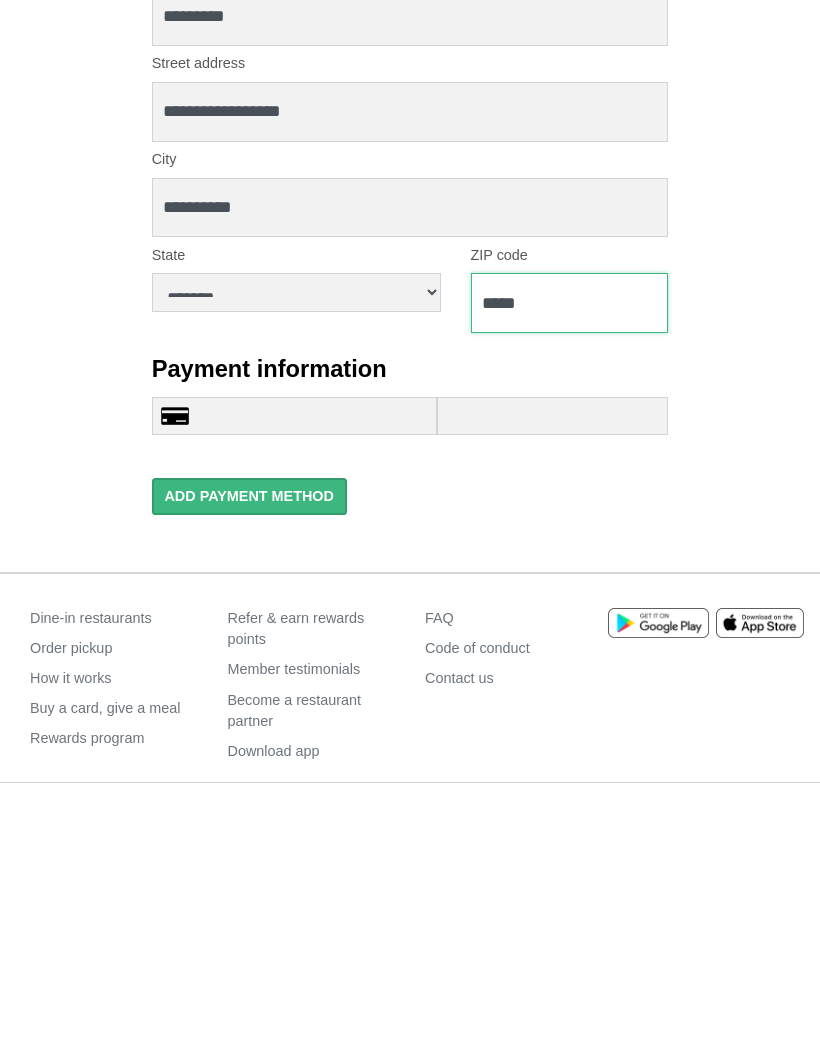 type on "*****" 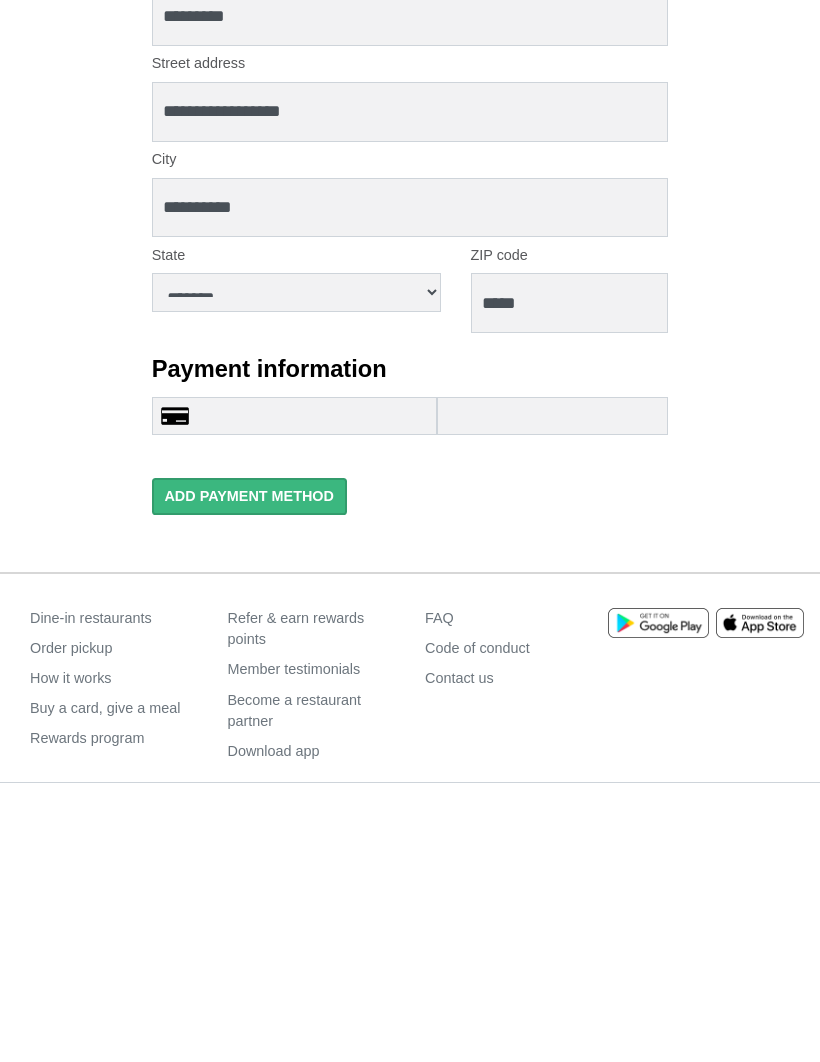 click at bounding box center [294, 684] 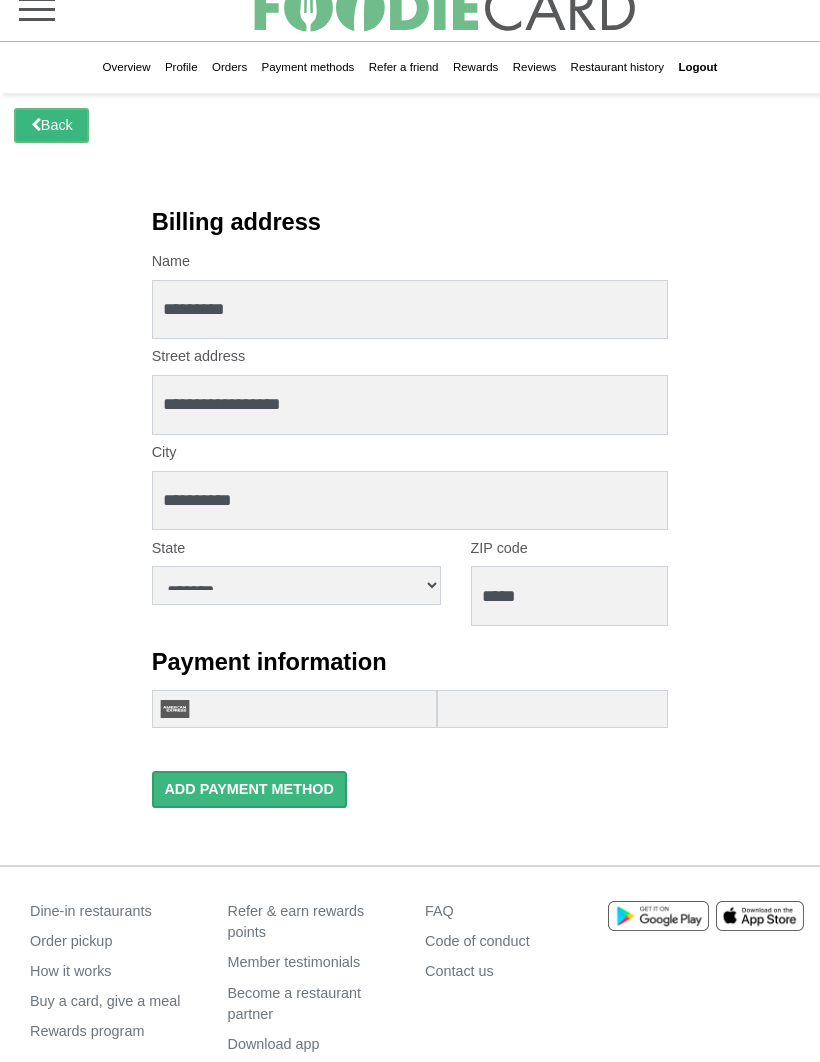 click at bounding box center (502, 709) 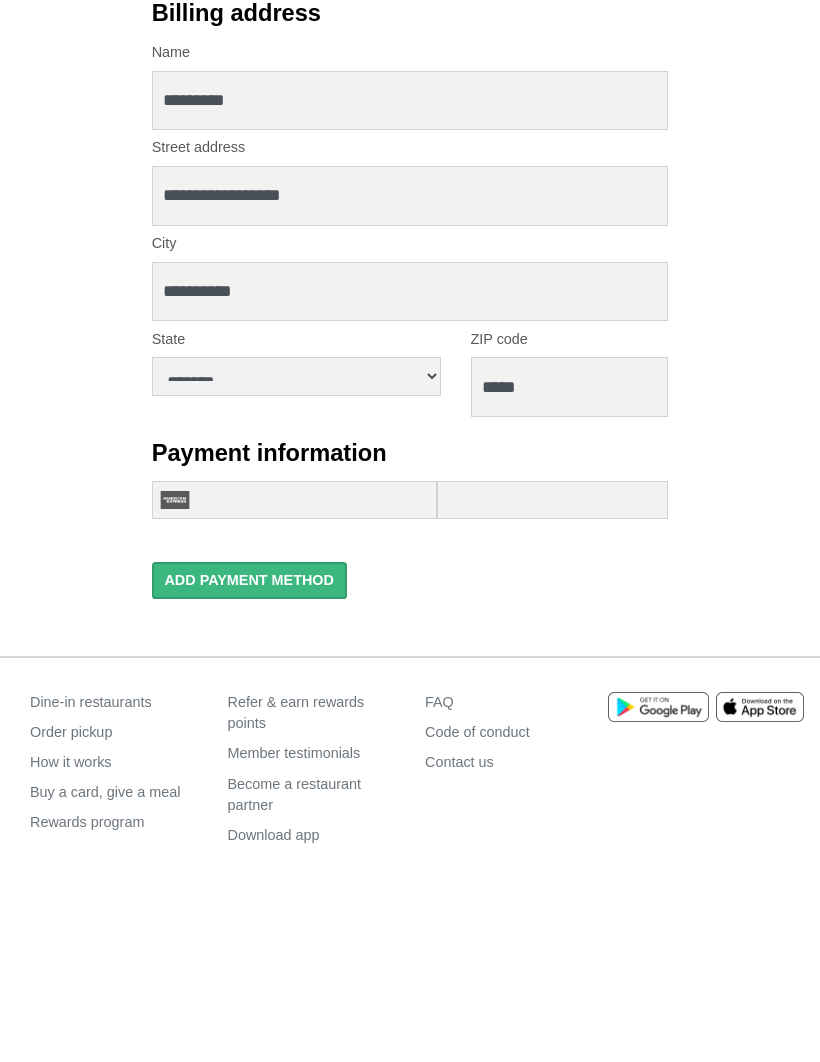 click on "Add Payment Method" at bounding box center [249, 789] 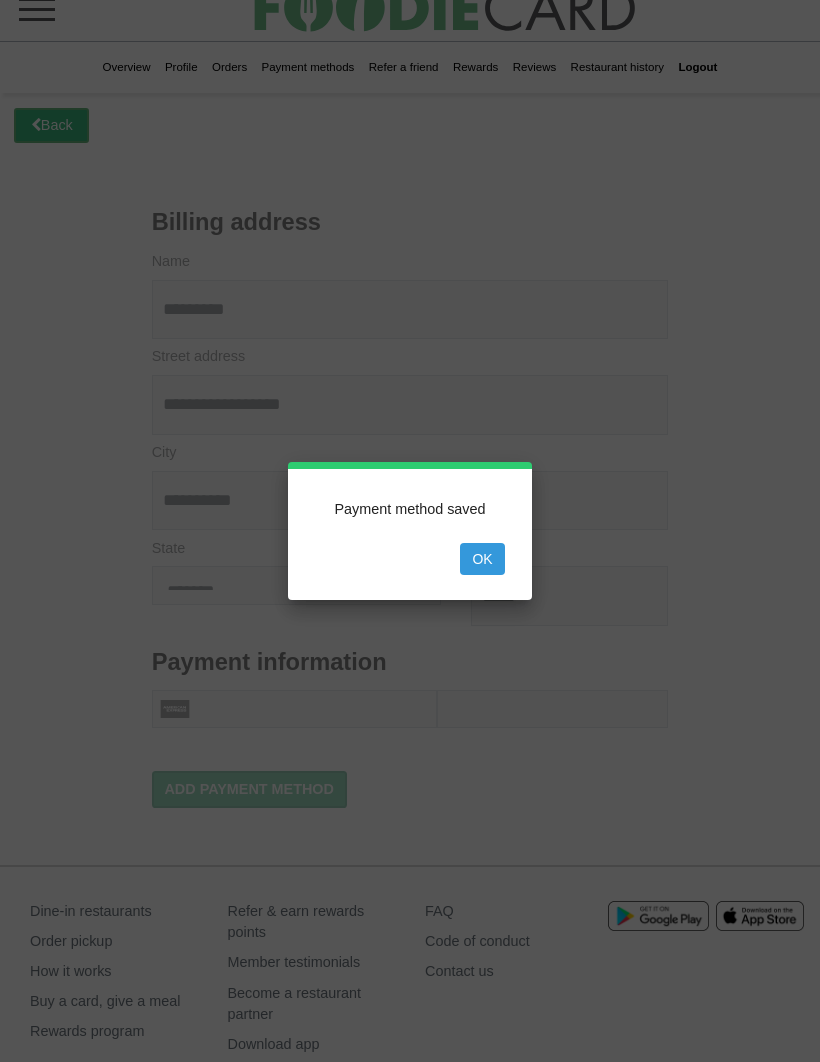 click on "Ok" at bounding box center (482, 559) 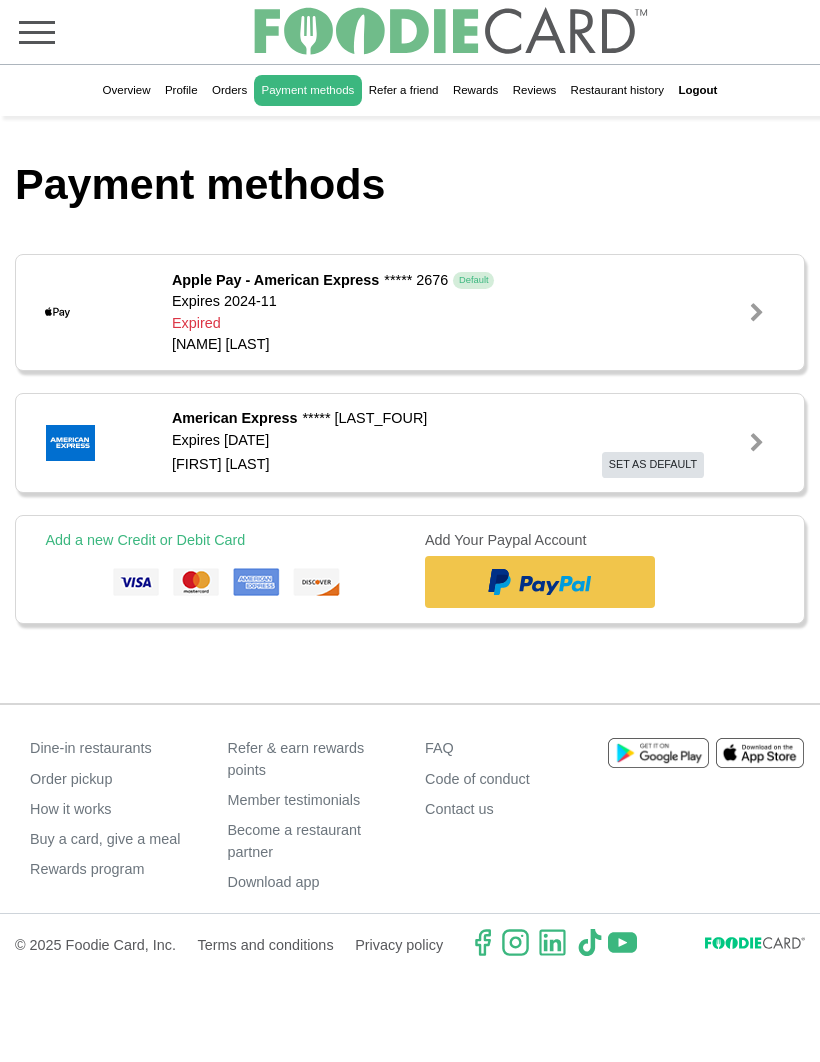 scroll, scrollTop: 0, scrollLeft: 0, axis: both 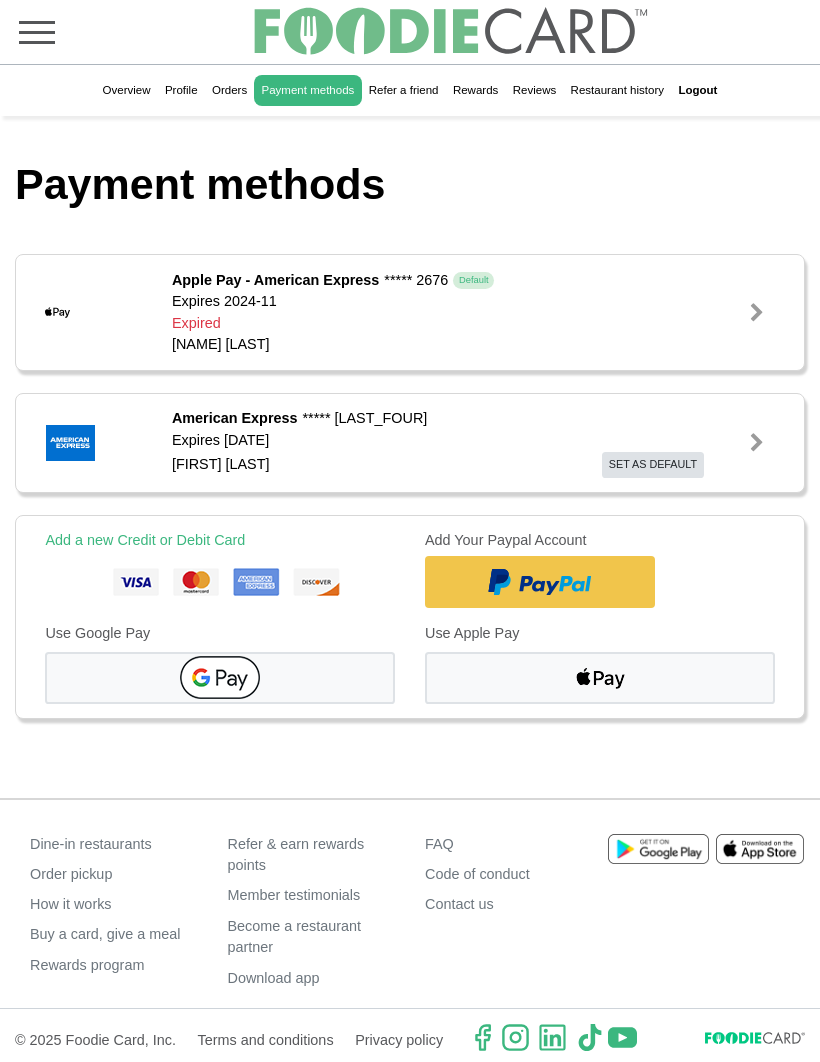 click on "Set as default" at bounding box center [653, 465] 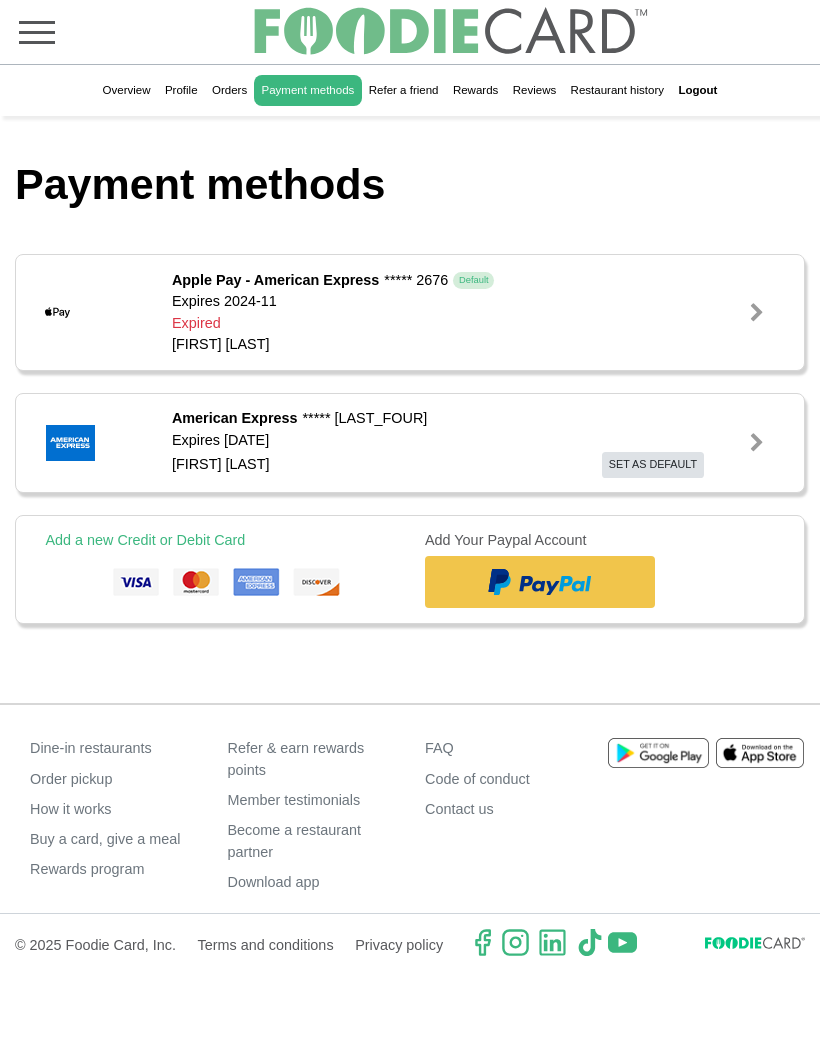scroll, scrollTop: 0, scrollLeft: 0, axis: both 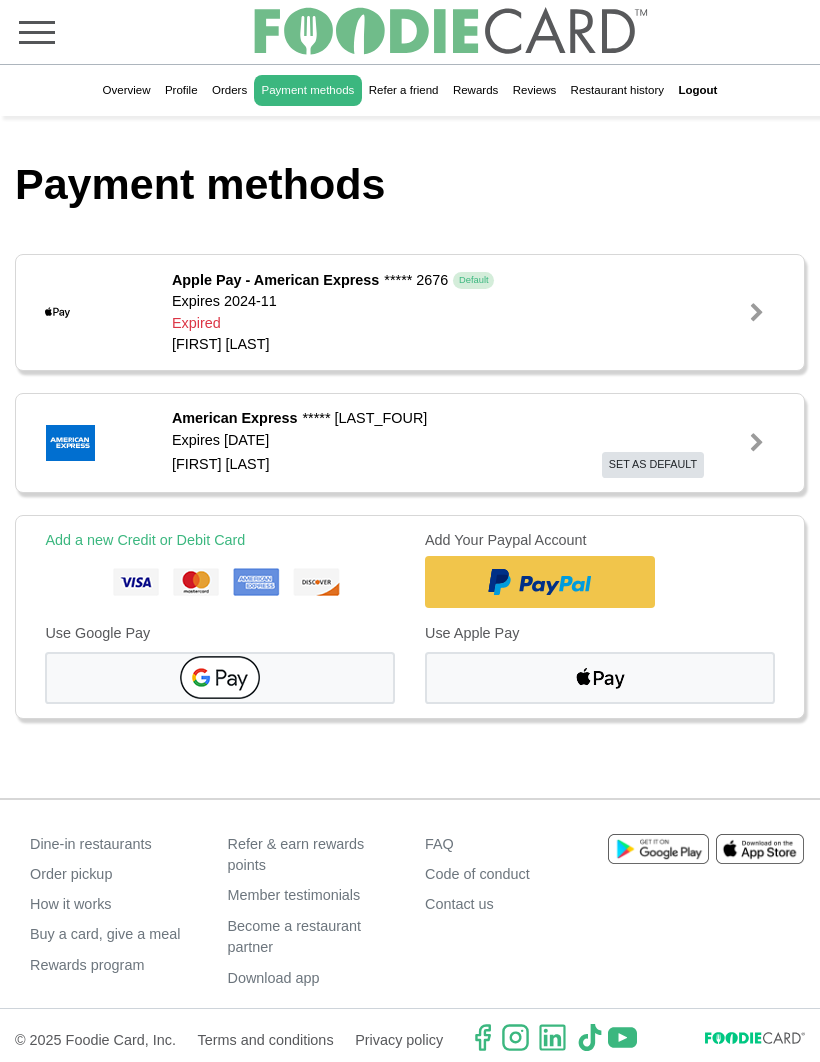 click on "Overview" at bounding box center (126, 91) 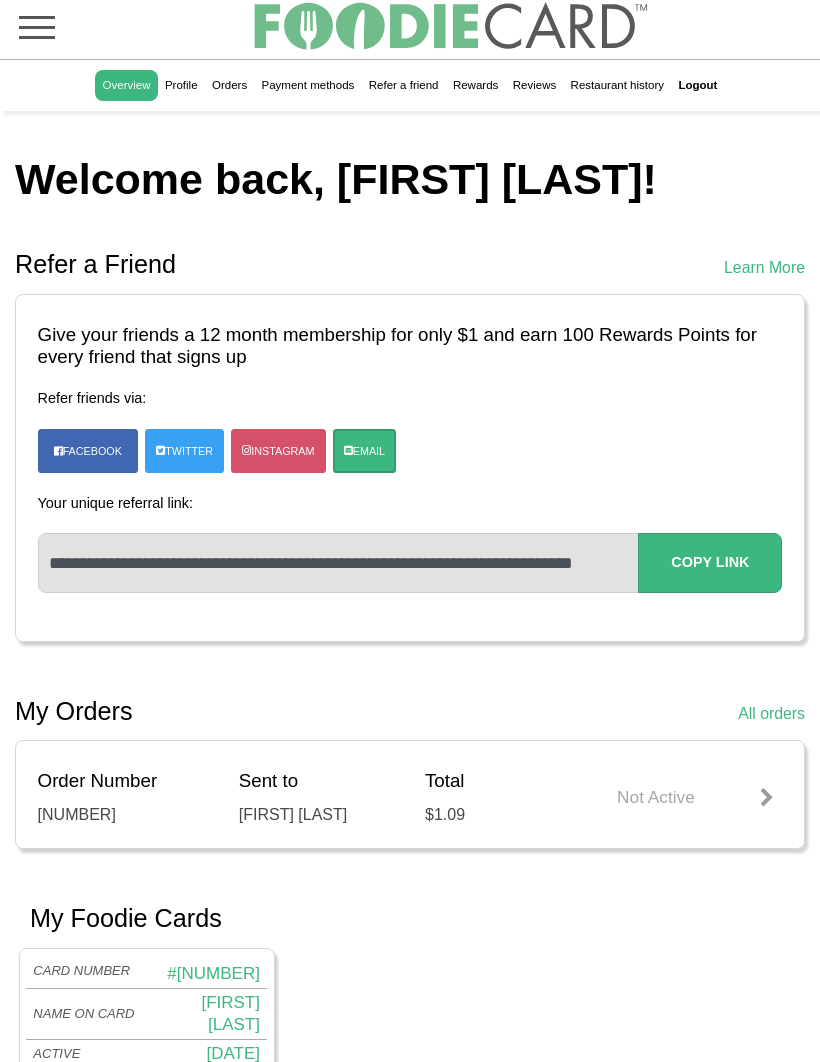 scroll, scrollTop: 0, scrollLeft: 0, axis: both 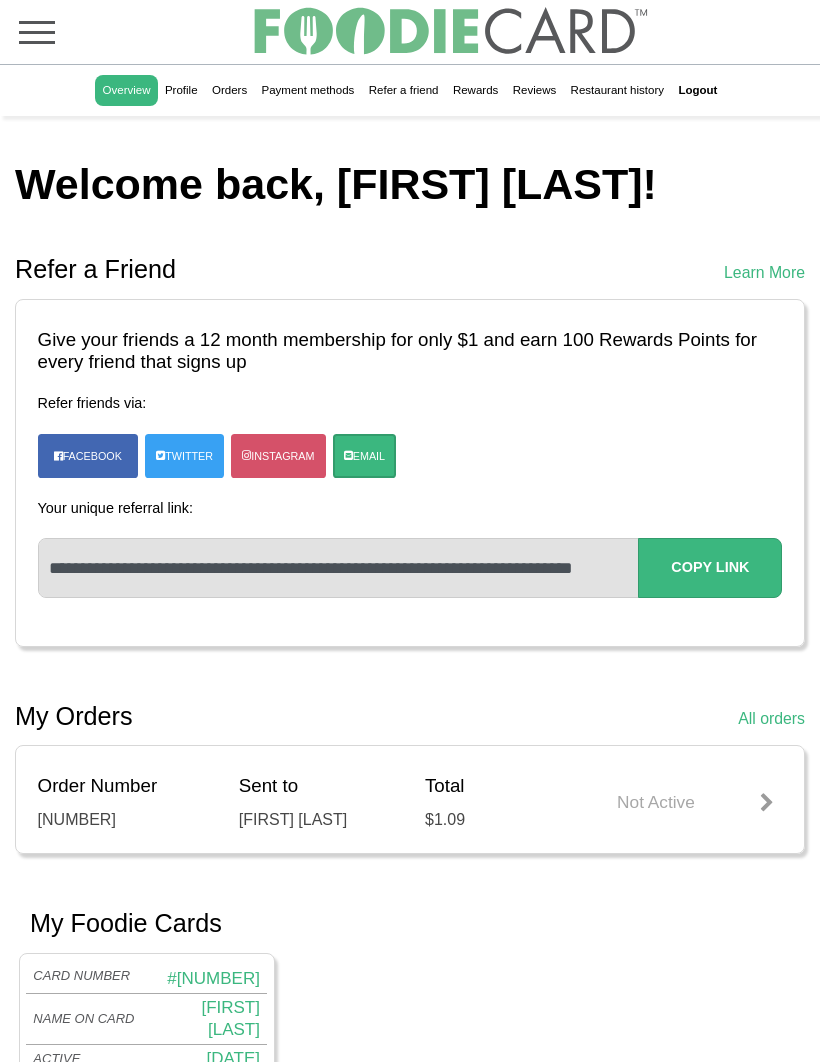 click on "Profile" at bounding box center (181, 91) 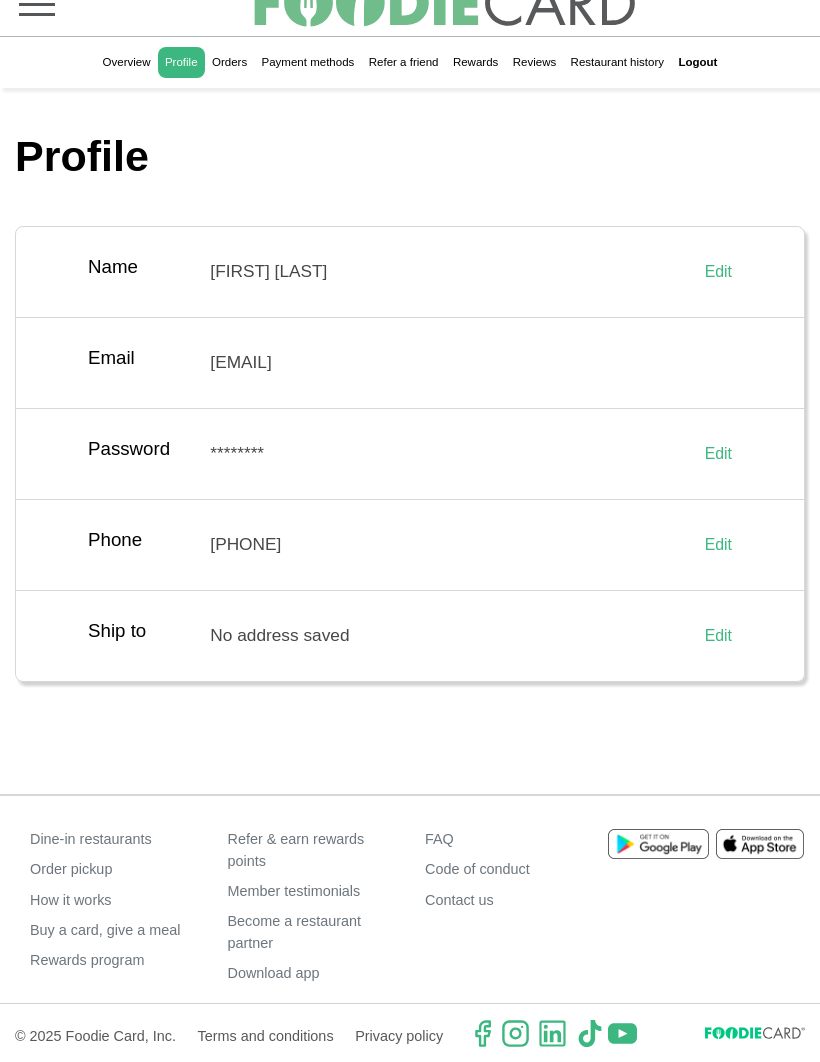 scroll, scrollTop: 0, scrollLeft: 0, axis: both 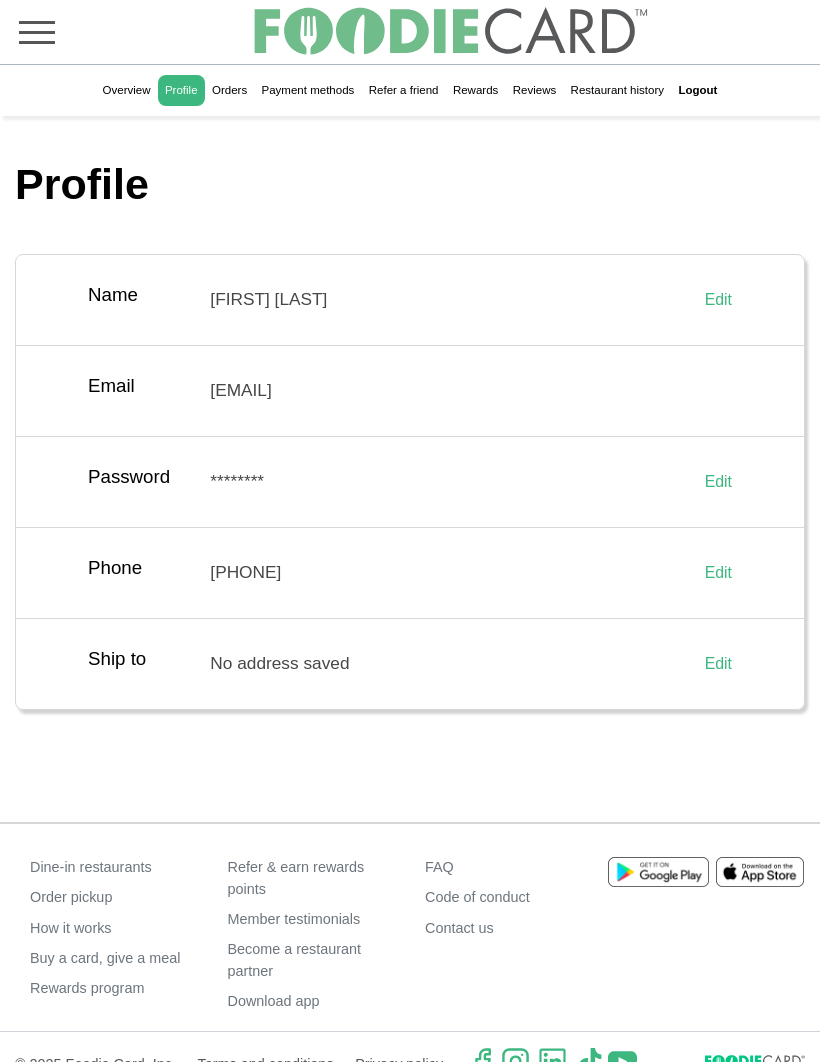 click on "Overview" at bounding box center (126, 91) 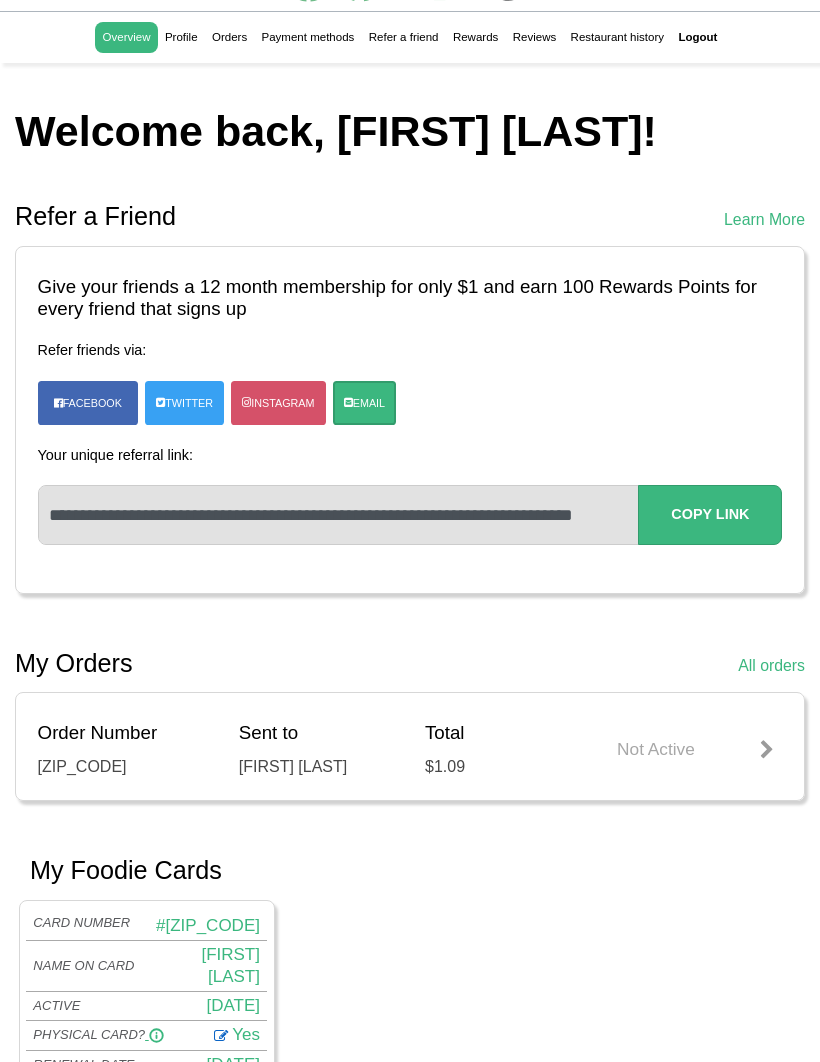 scroll, scrollTop: 0, scrollLeft: 0, axis: both 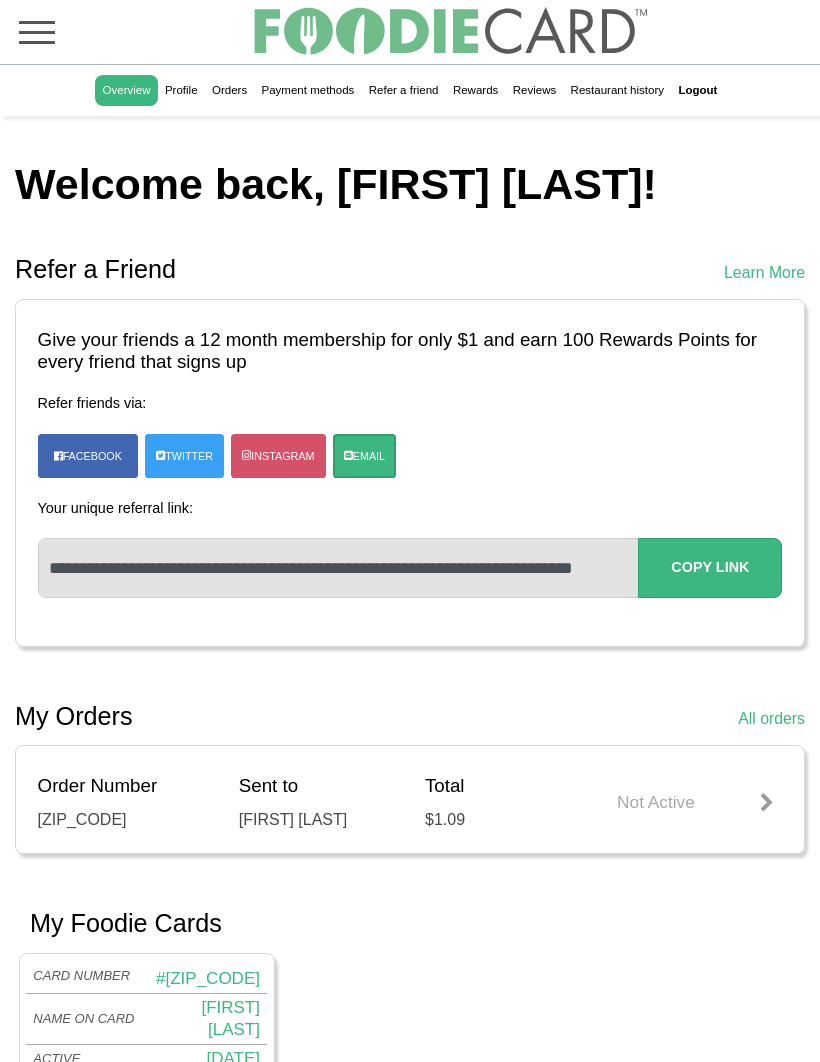 click on "Profile" at bounding box center [181, 91] 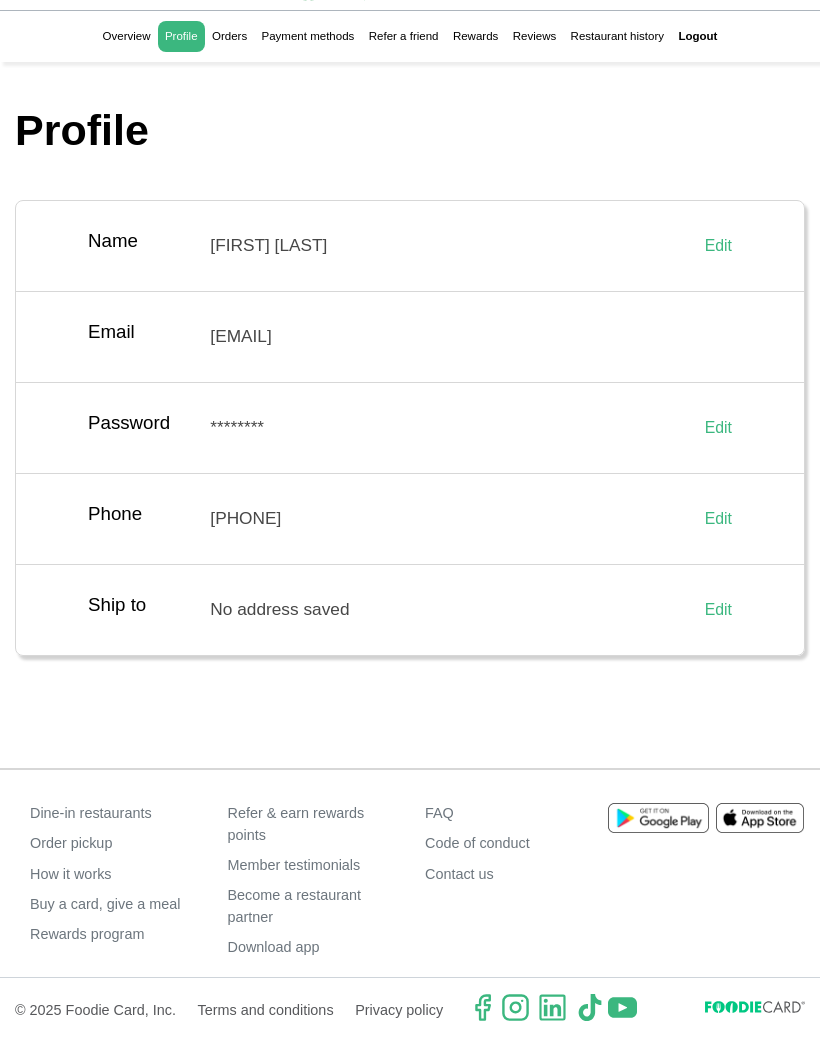scroll, scrollTop: 0, scrollLeft: 0, axis: both 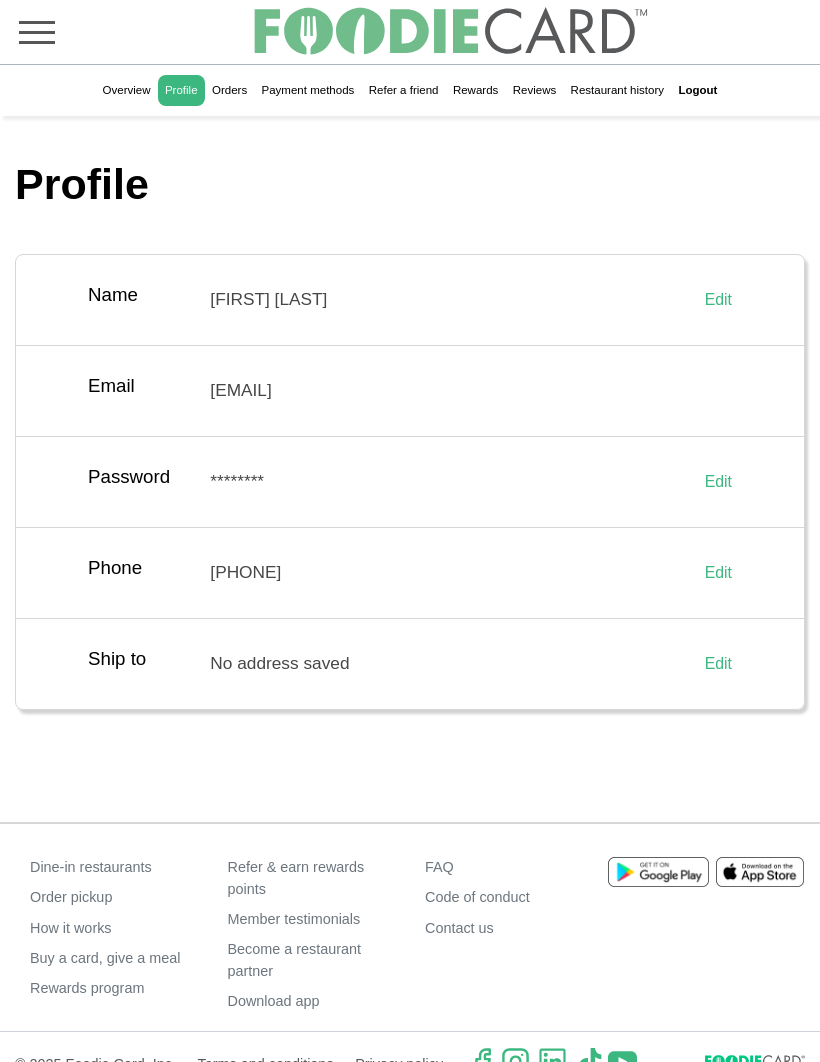 click on "Orders" at bounding box center (230, 91) 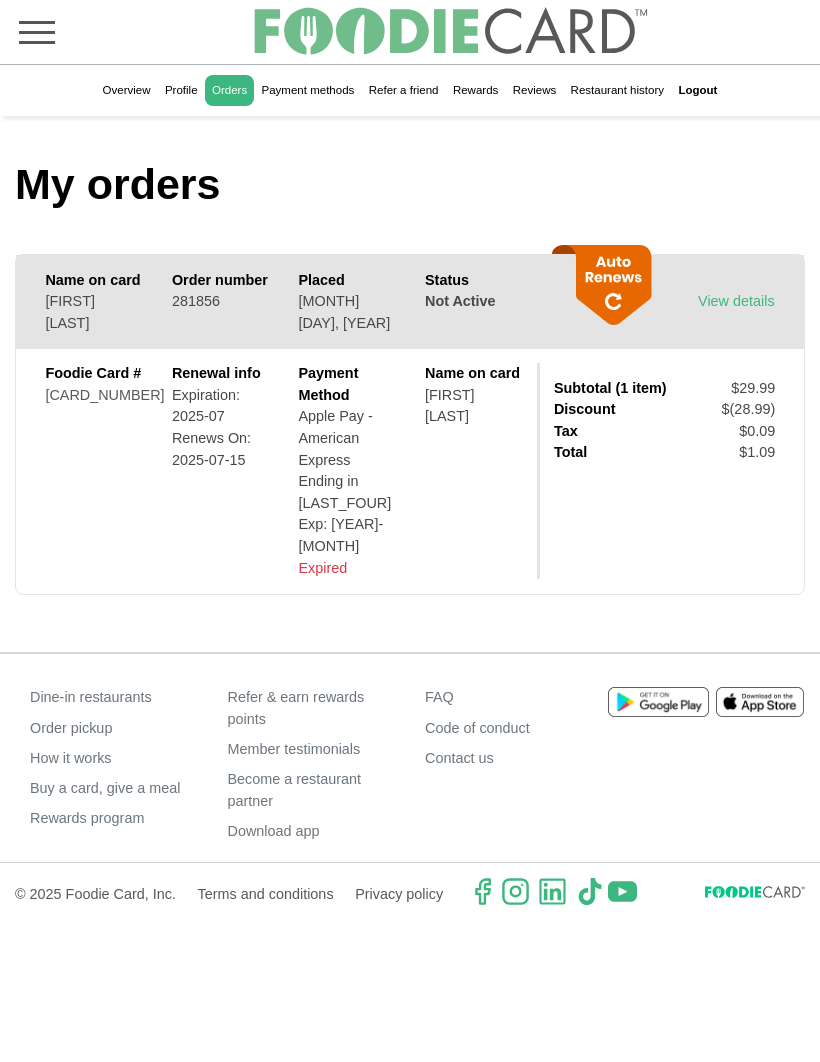 scroll, scrollTop: 0, scrollLeft: 0, axis: both 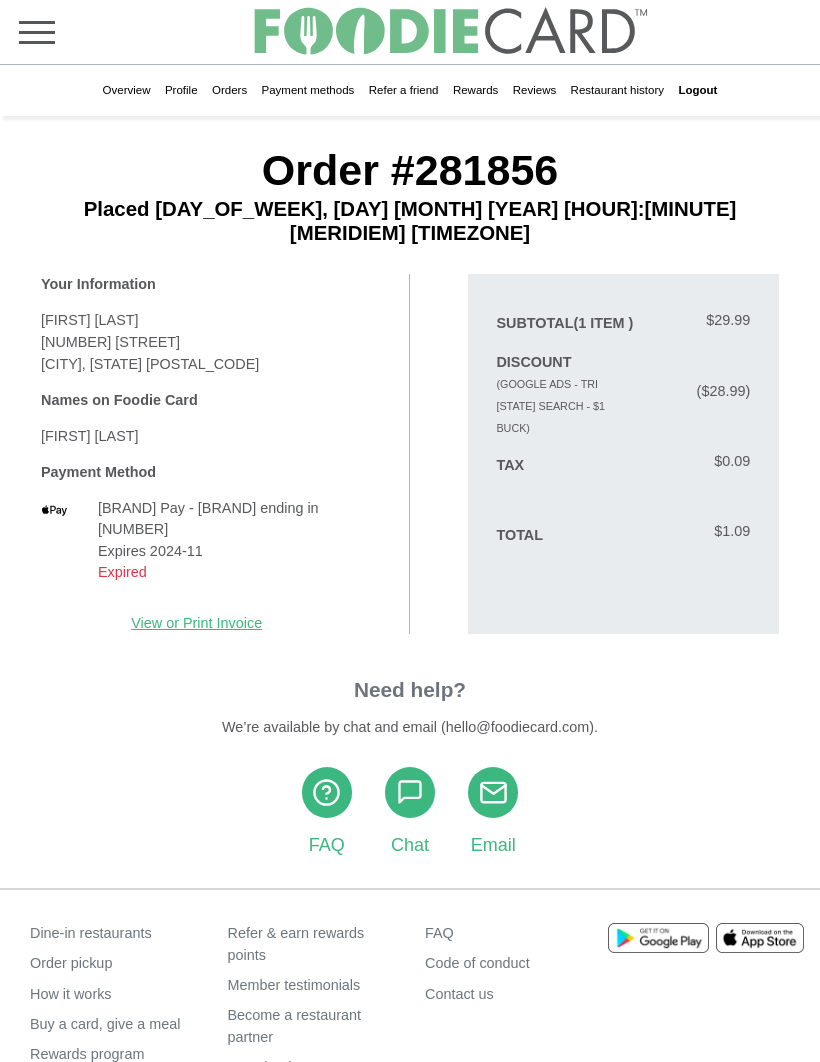 click at bounding box center (37, 32) 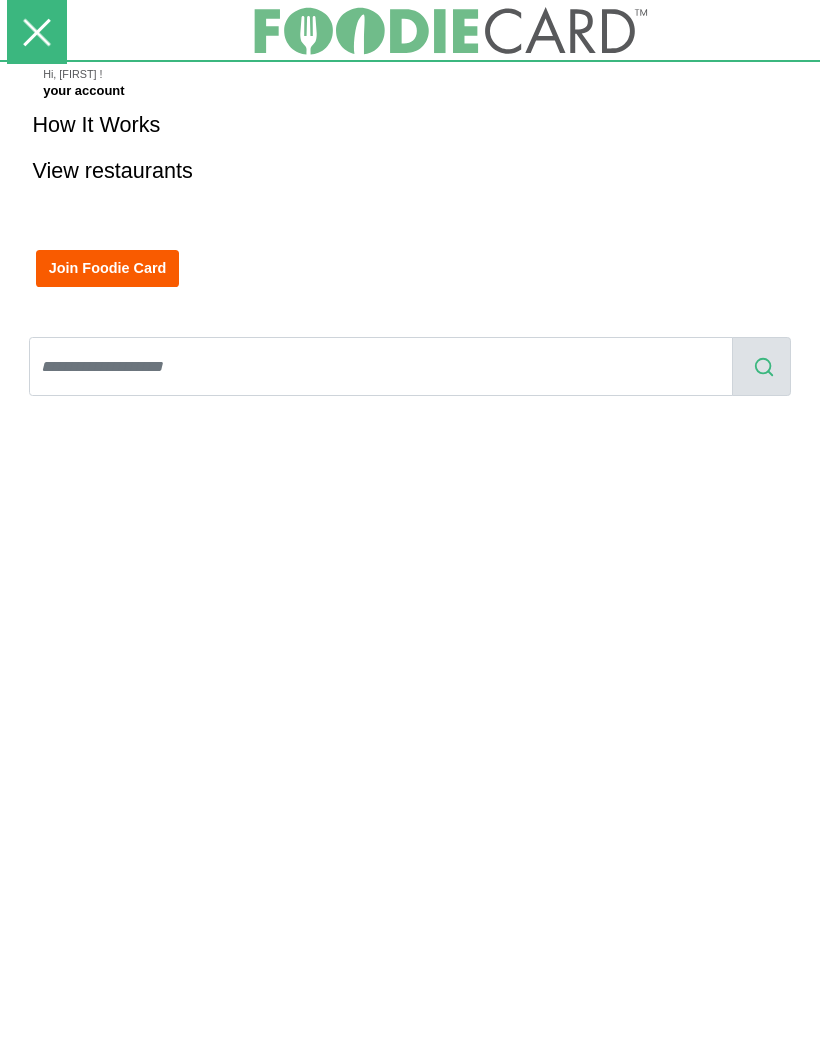 click on "Home
How It Works
View restaurants
Hi,                                                                         LISA
!" at bounding box center (410, 561) 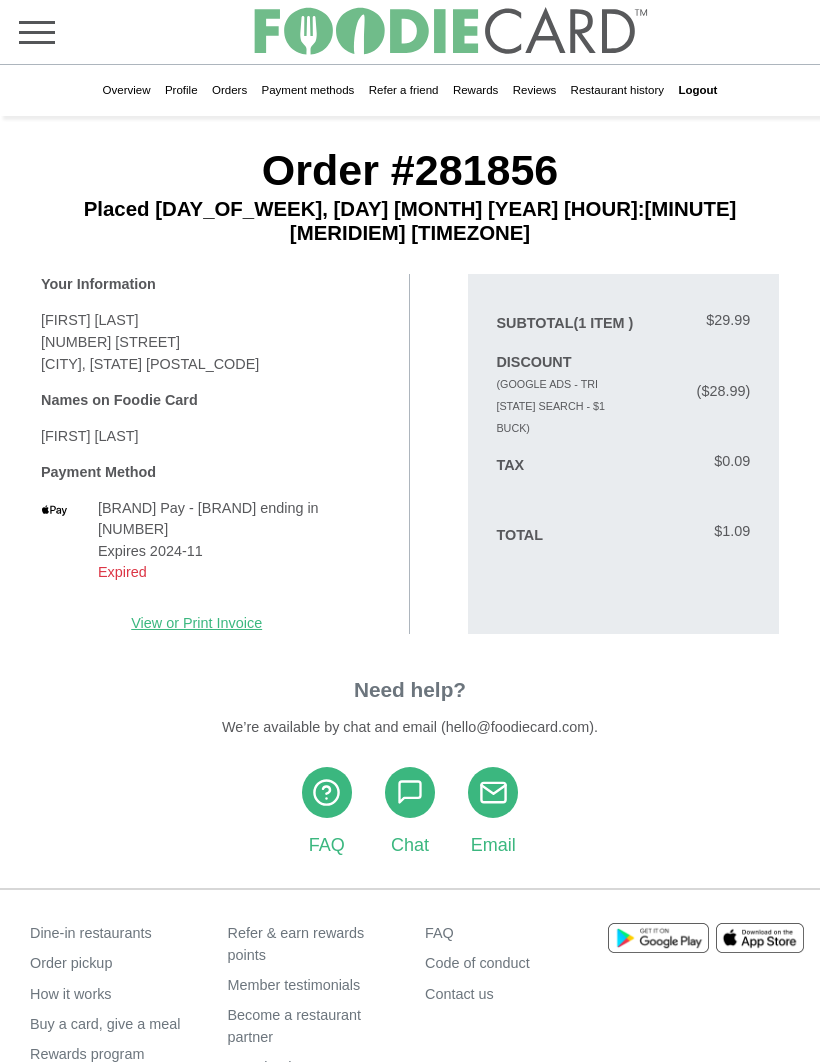 click on "Overview" at bounding box center [126, 91] 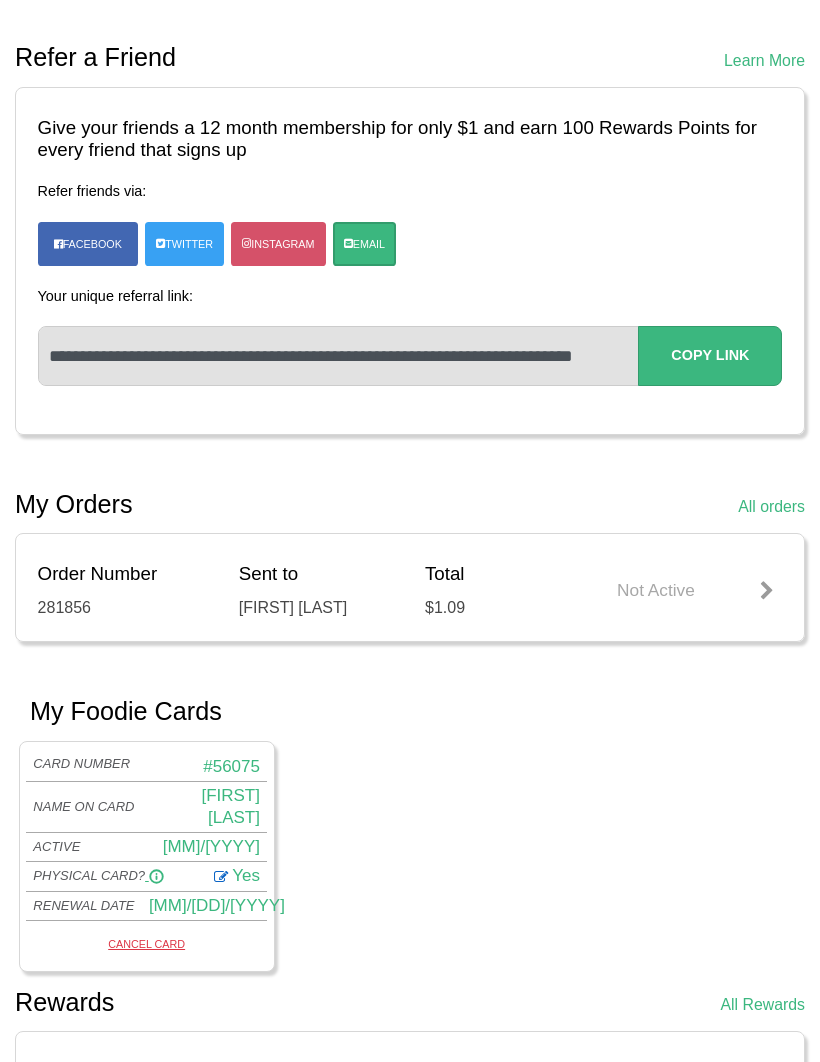 scroll, scrollTop: 0, scrollLeft: 0, axis: both 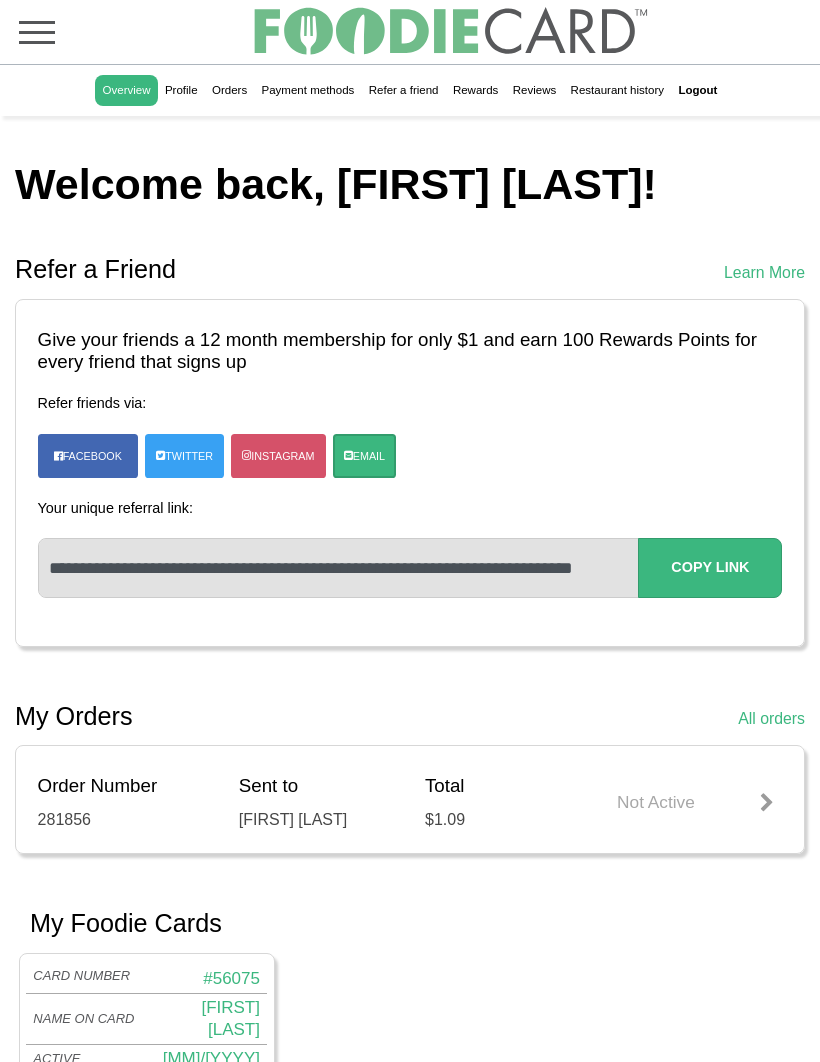 click on "Profile" at bounding box center [181, 91] 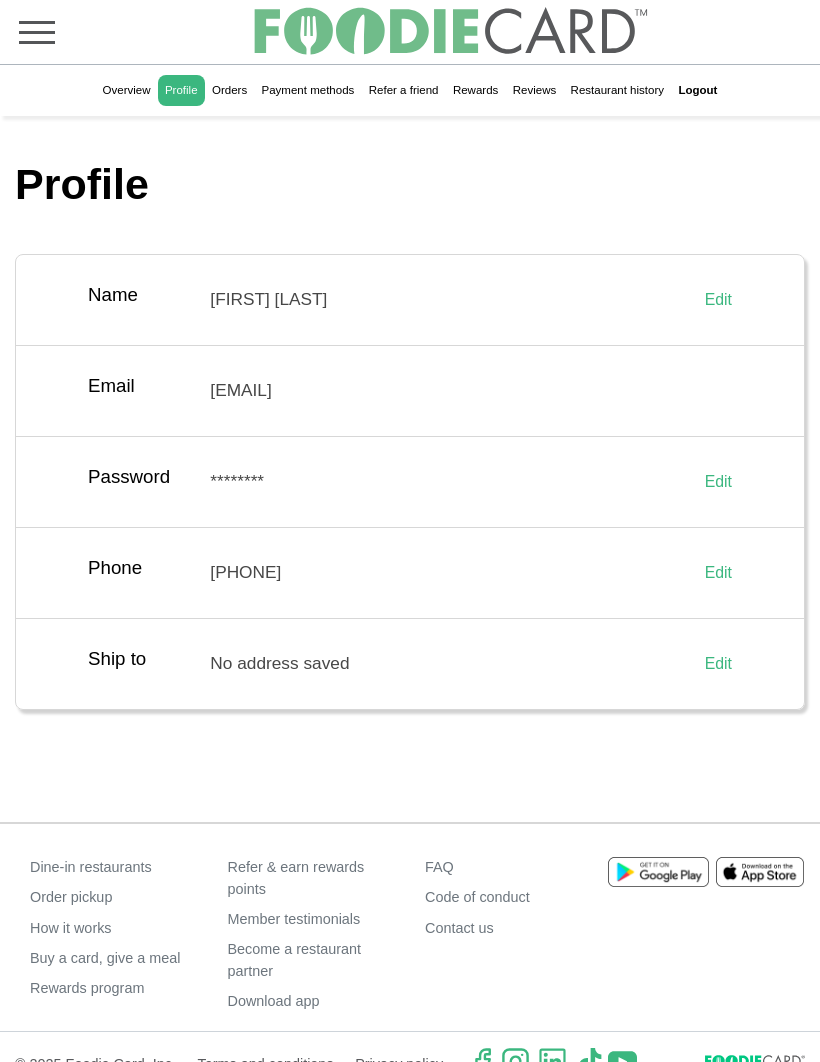 scroll, scrollTop: 0, scrollLeft: 0, axis: both 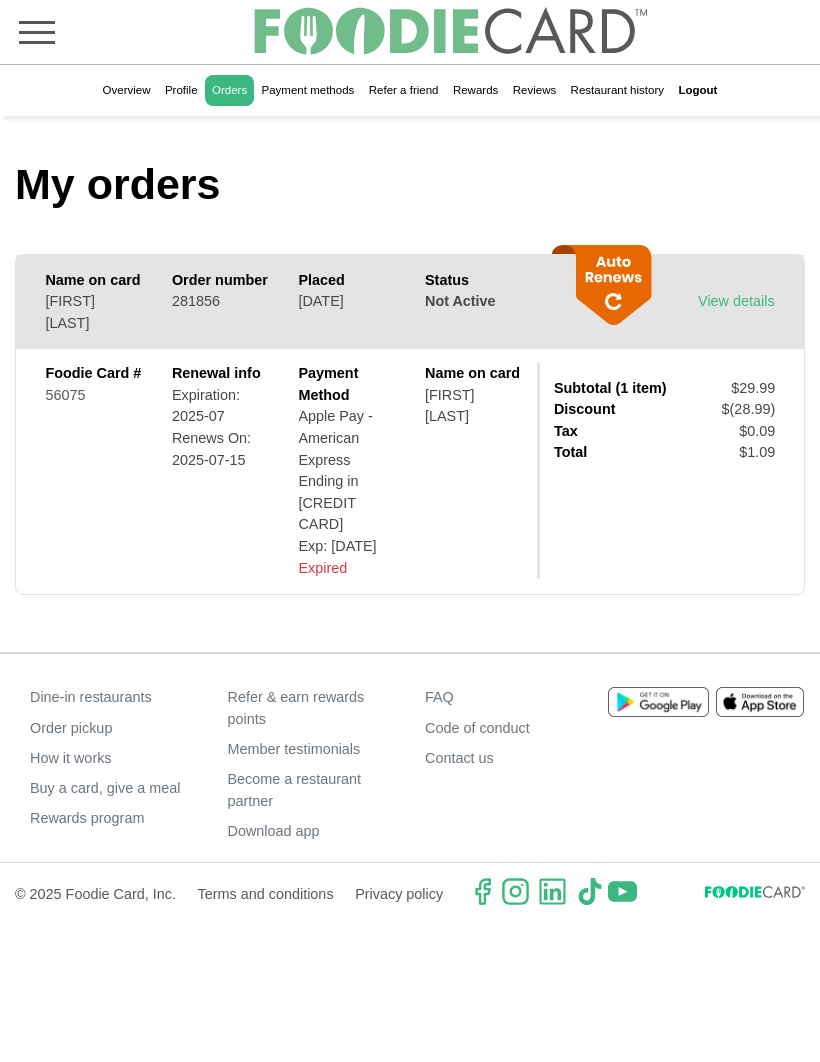 click on "Payment methods" at bounding box center (307, 91) 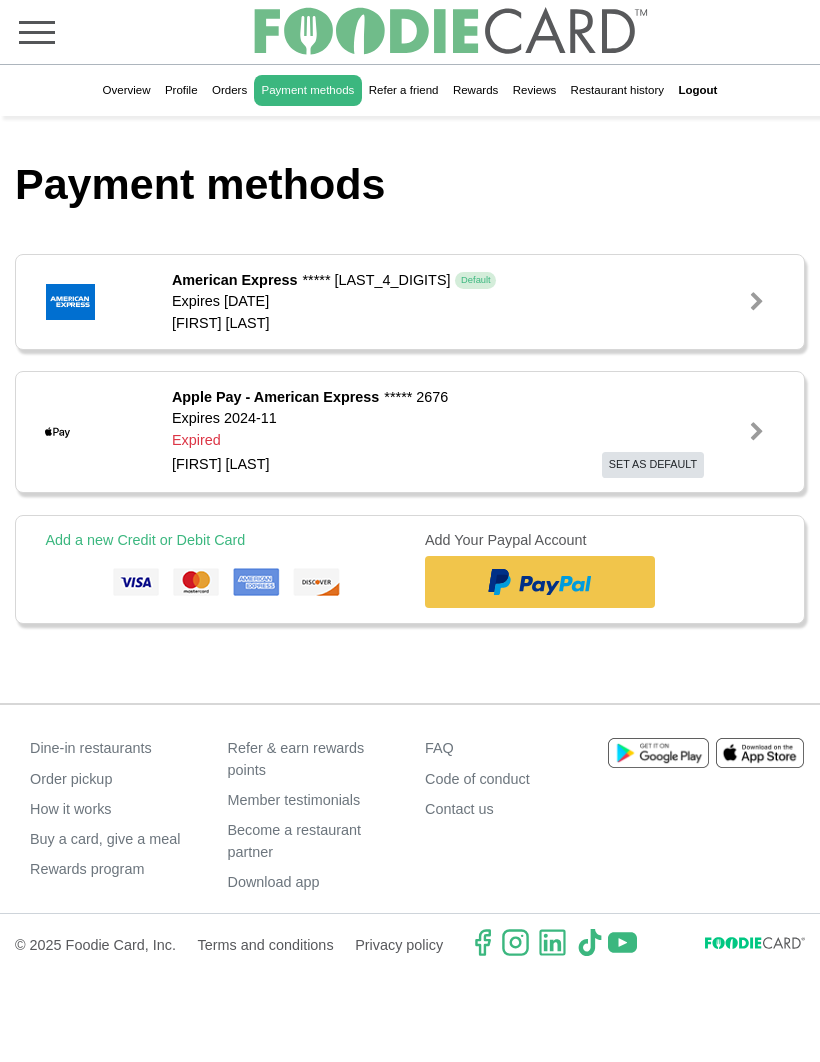 scroll, scrollTop: 0, scrollLeft: 0, axis: both 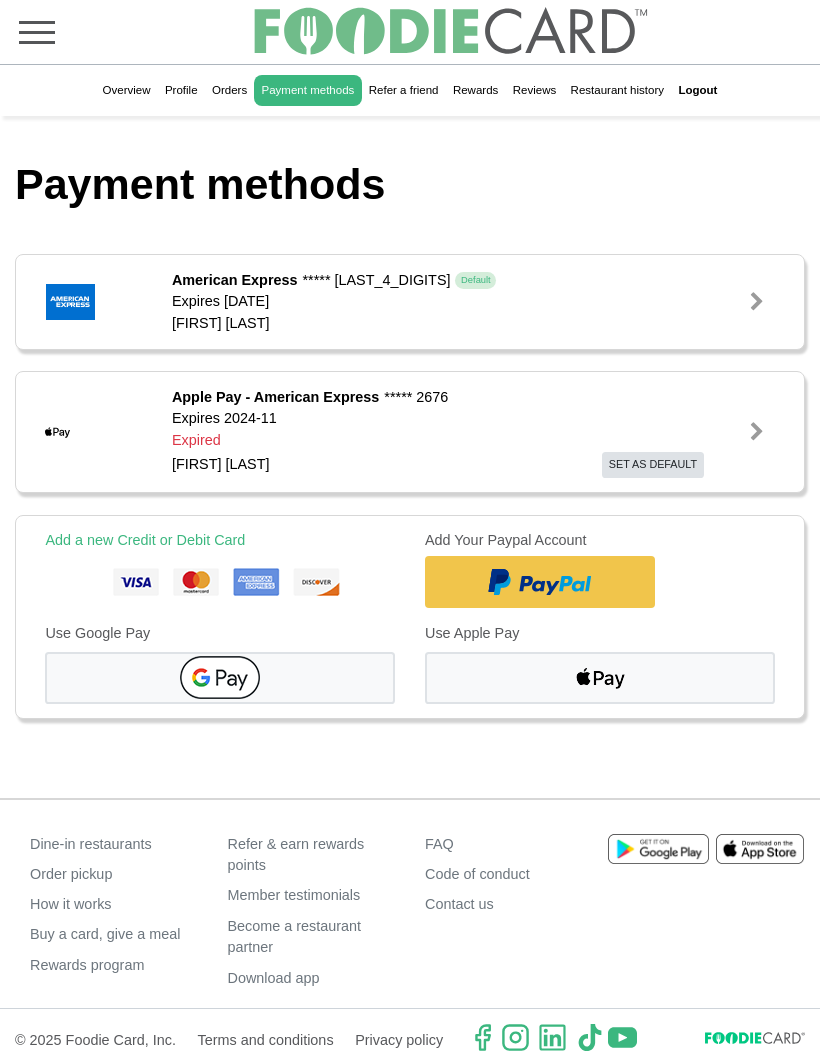 click on "Refer a friend" at bounding box center (404, 91) 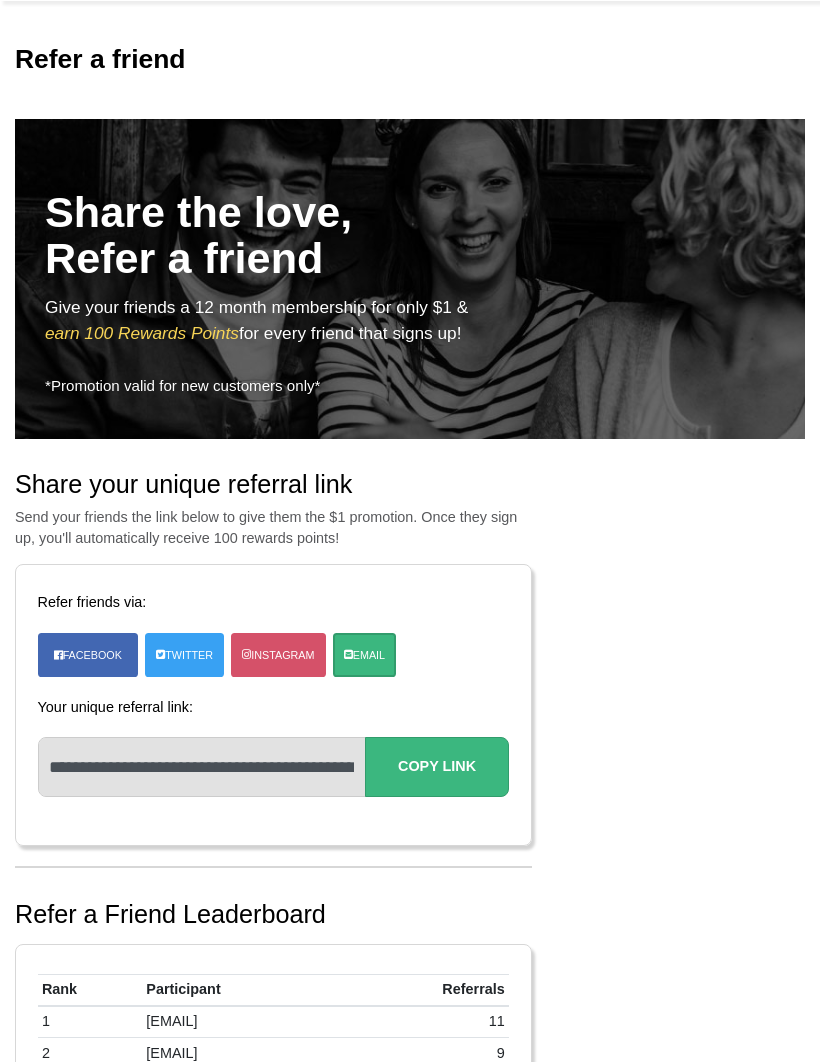 scroll, scrollTop: 0, scrollLeft: 0, axis: both 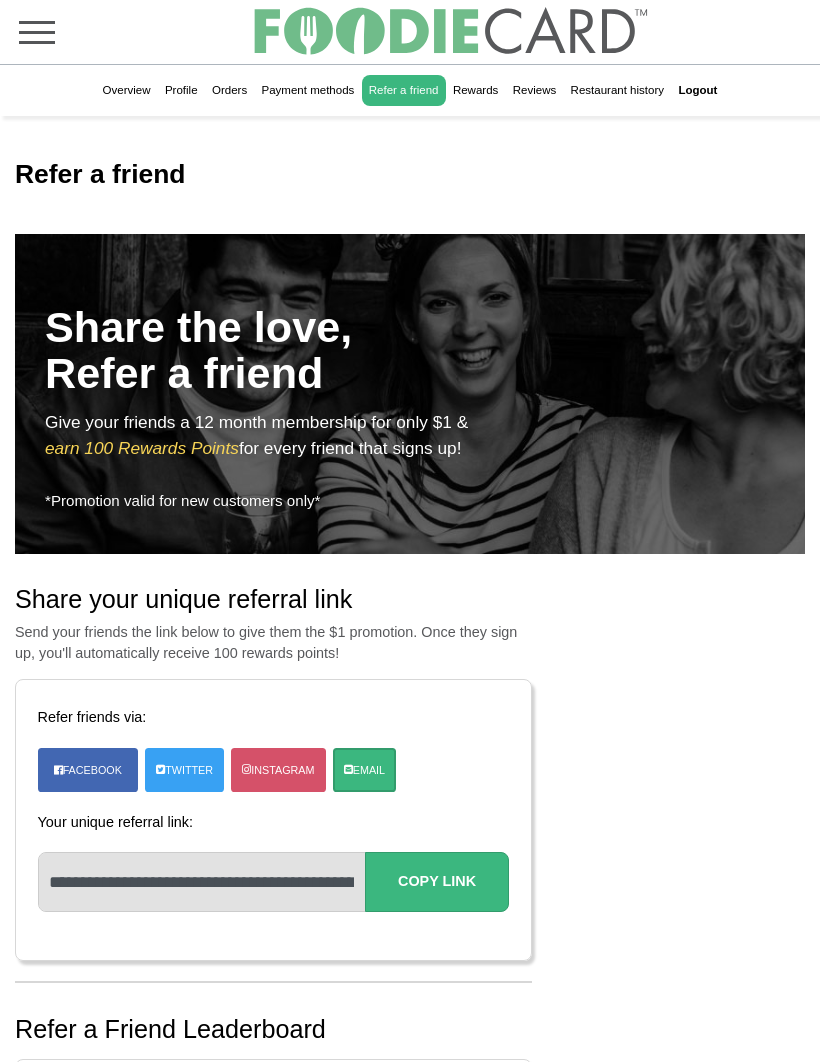 click on "Rewards" at bounding box center (476, 91) 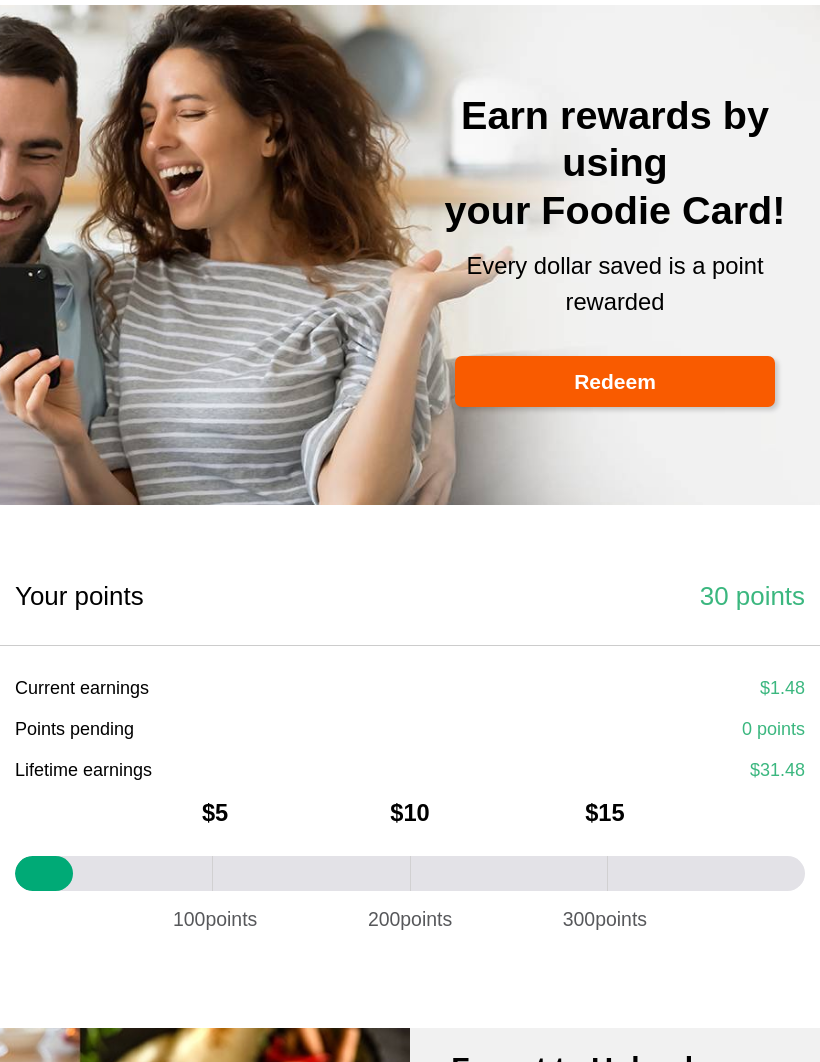 scroll, scrollTop: 0, scrollLeft: 0, axis: both 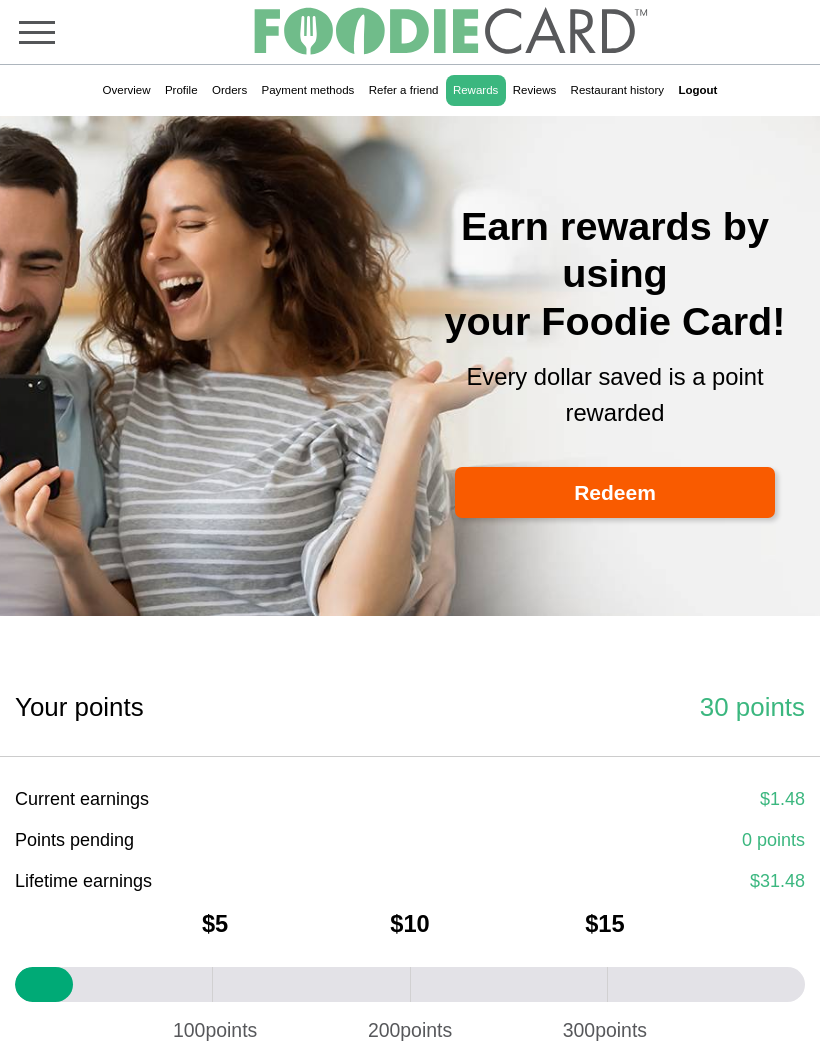click on "Reviews" at bounding box center (535, 91) 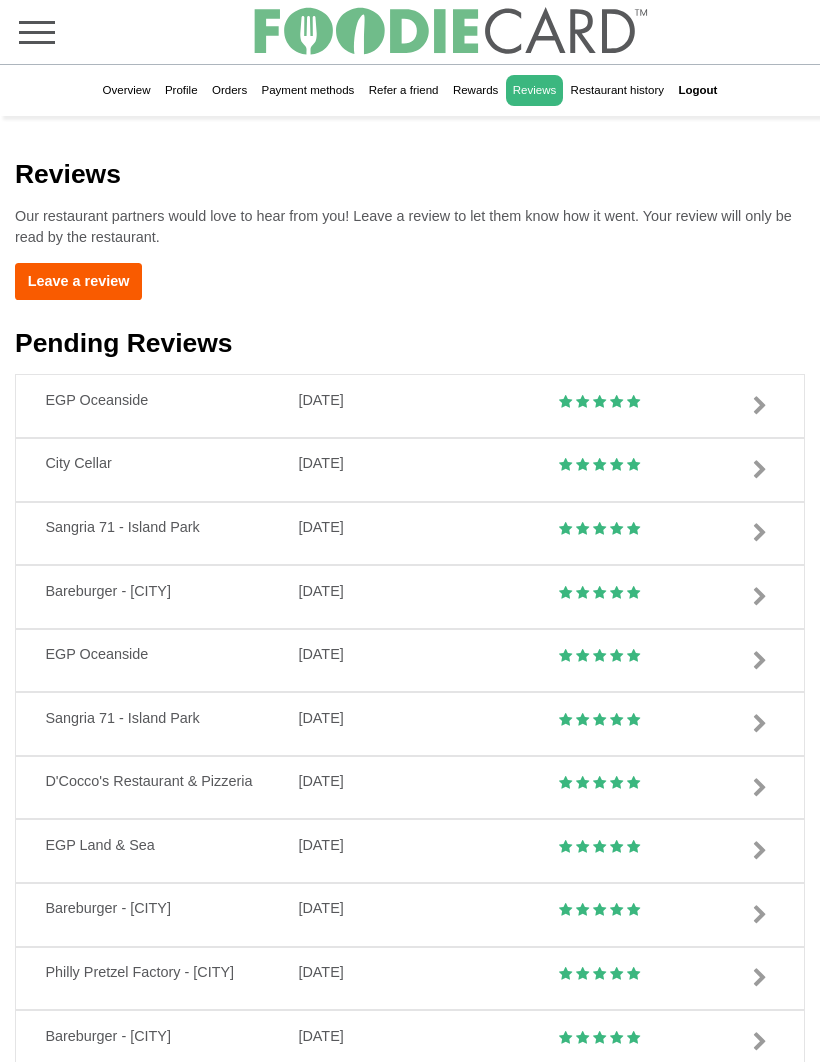 scroll, scrollTop: 0, scrollLeft: 0, axis: both 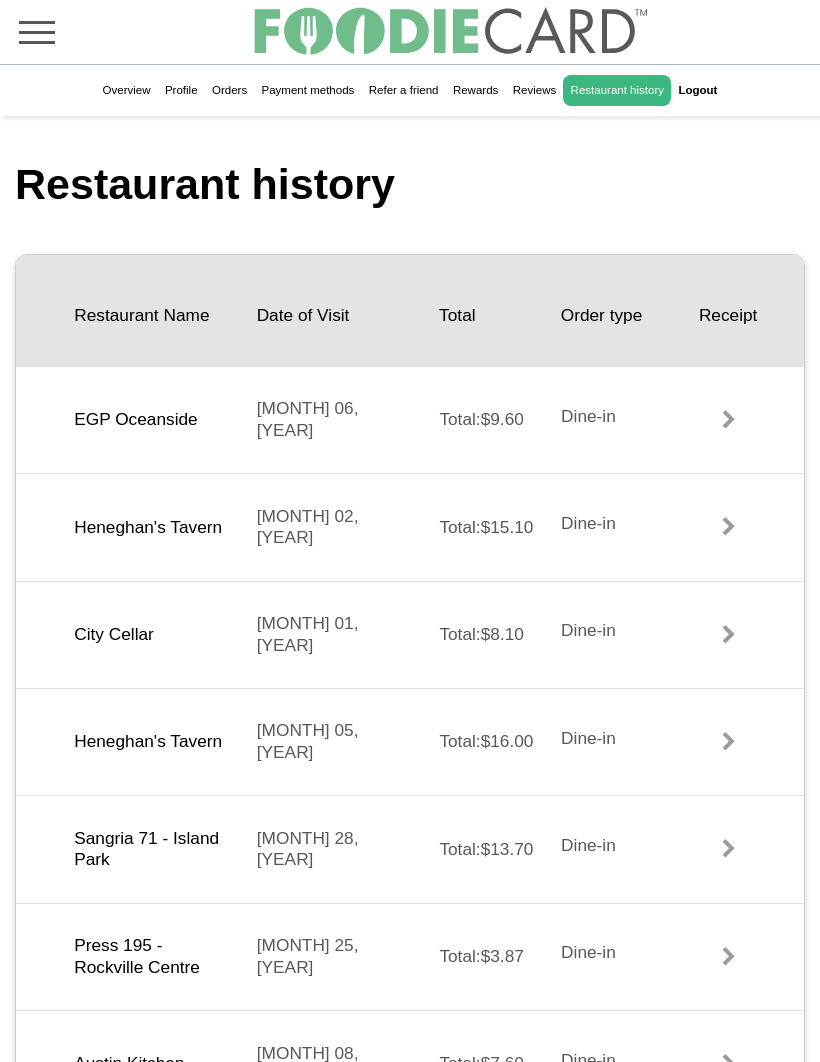 click at bounding box center [37, 42] 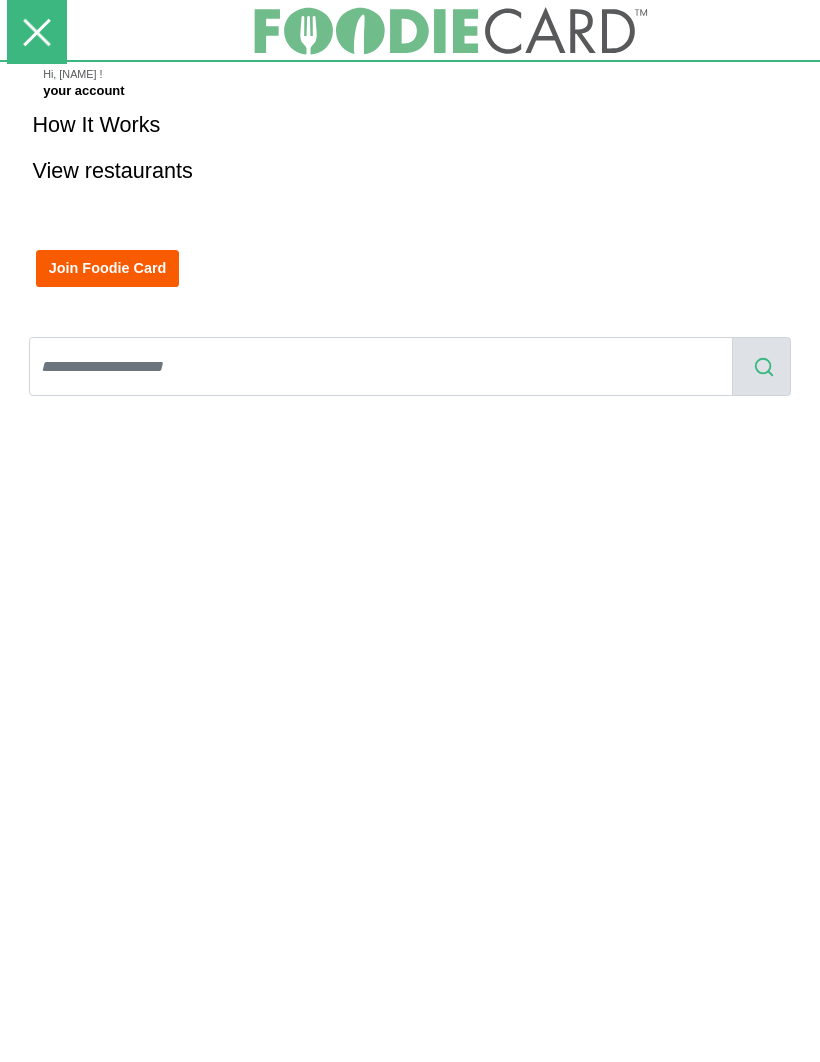 click at bounding box center (37, 32) 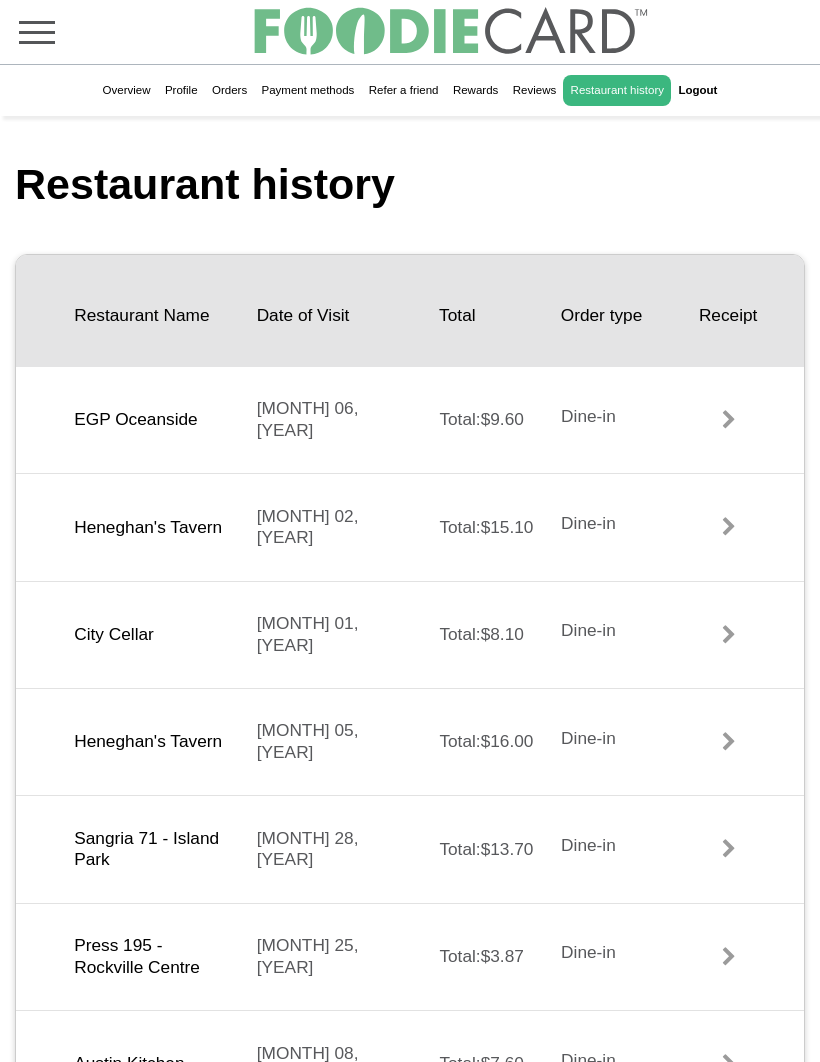 click at bounding box center (37, 32) 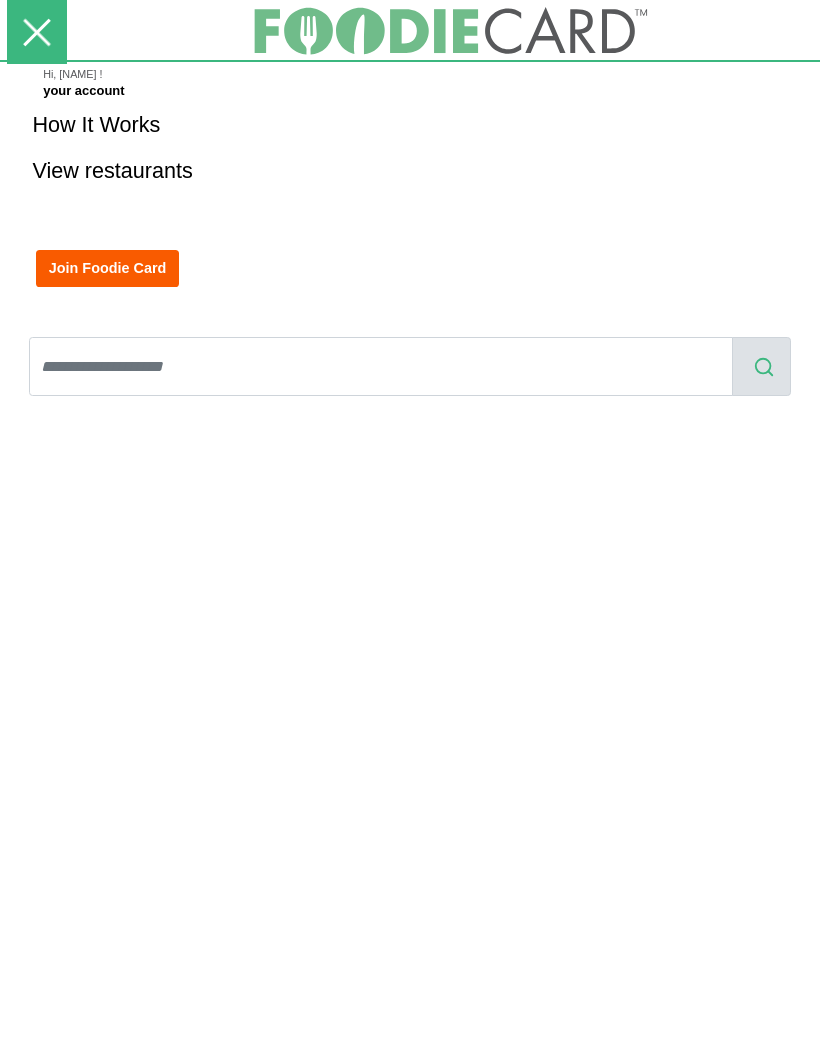 click on "Home
How It Works
View restaurants
Hi, [NAME] !" at bounding box center [410, 561] 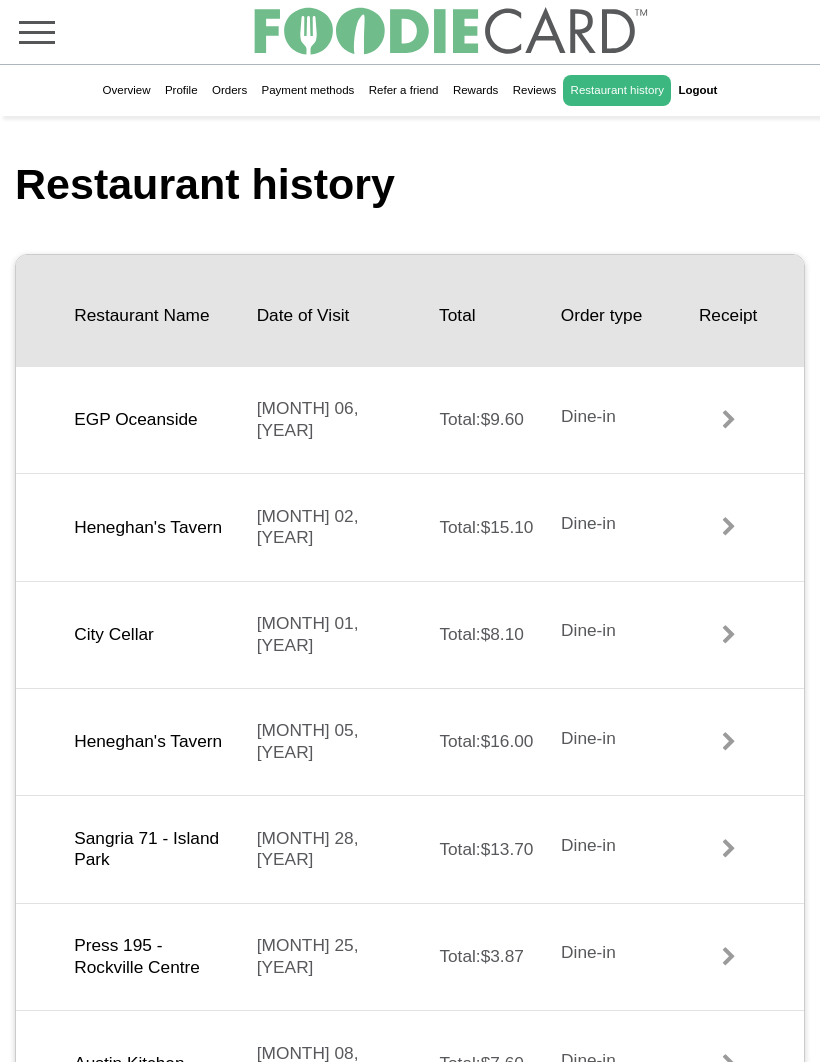 click on "Overview" at bounding box center [126, 91] 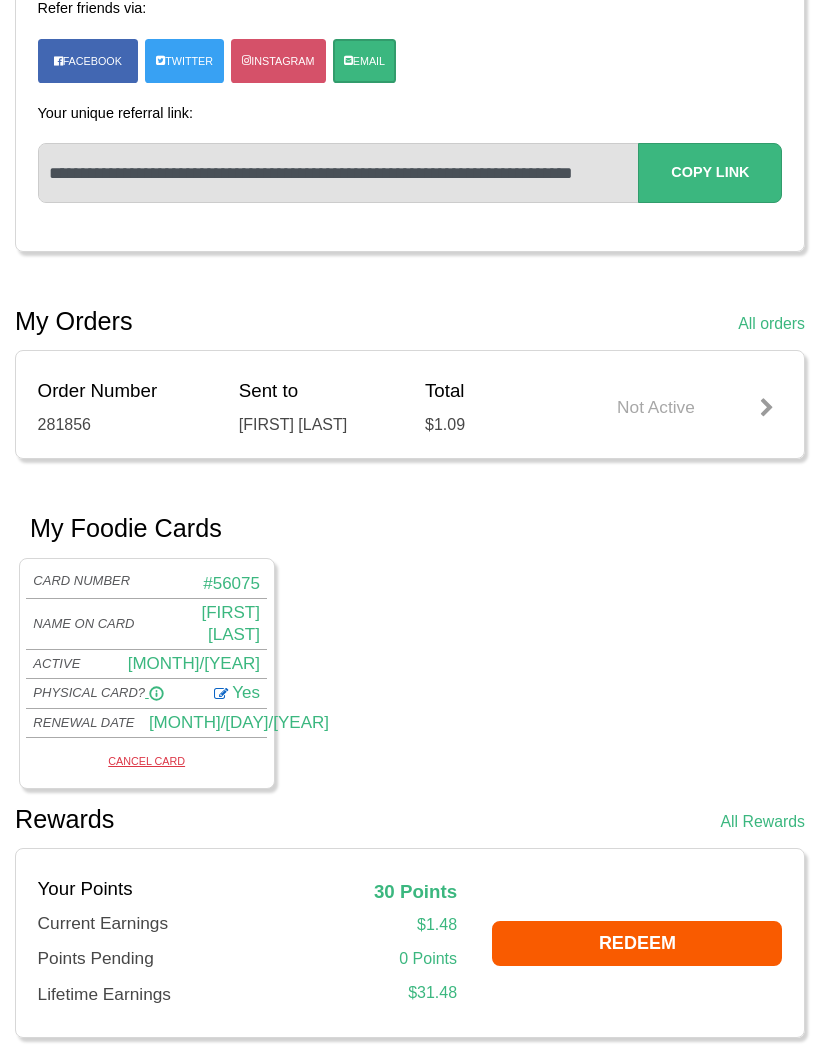 scroll, scrollTop: 397, scrollLeft: 0, axis: vertical 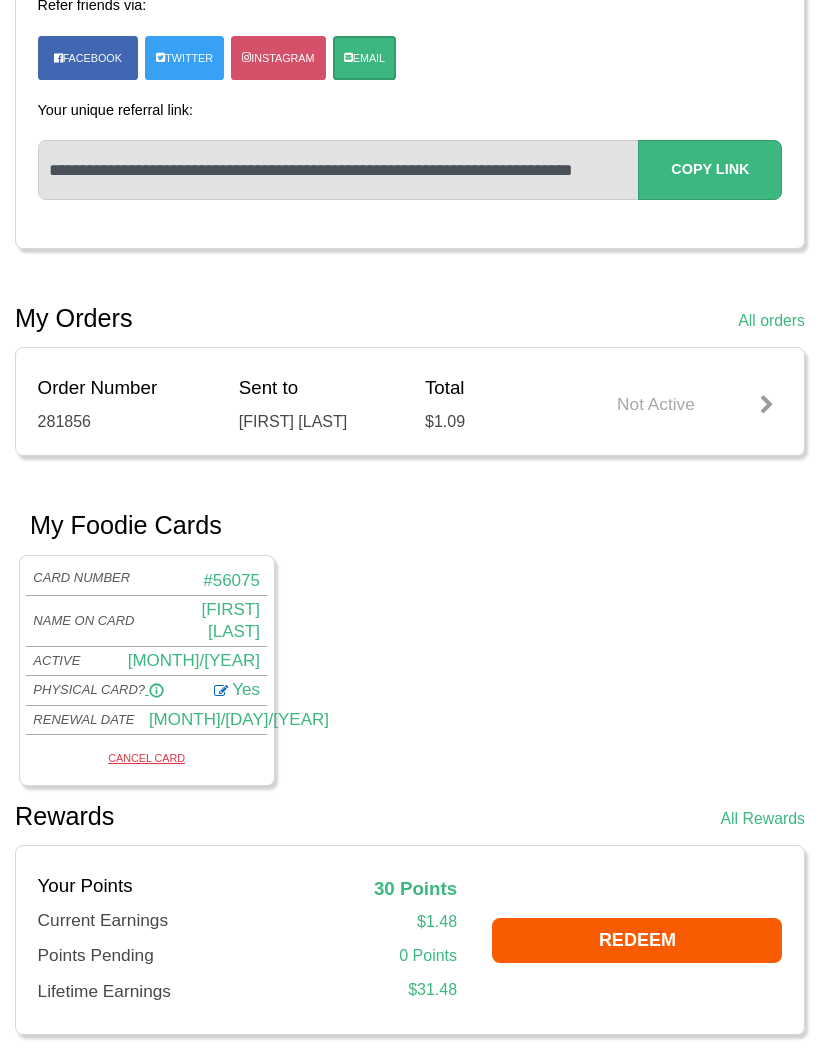 click on "[MONTH]/[YEAR]" at bounding box center [230, 621] 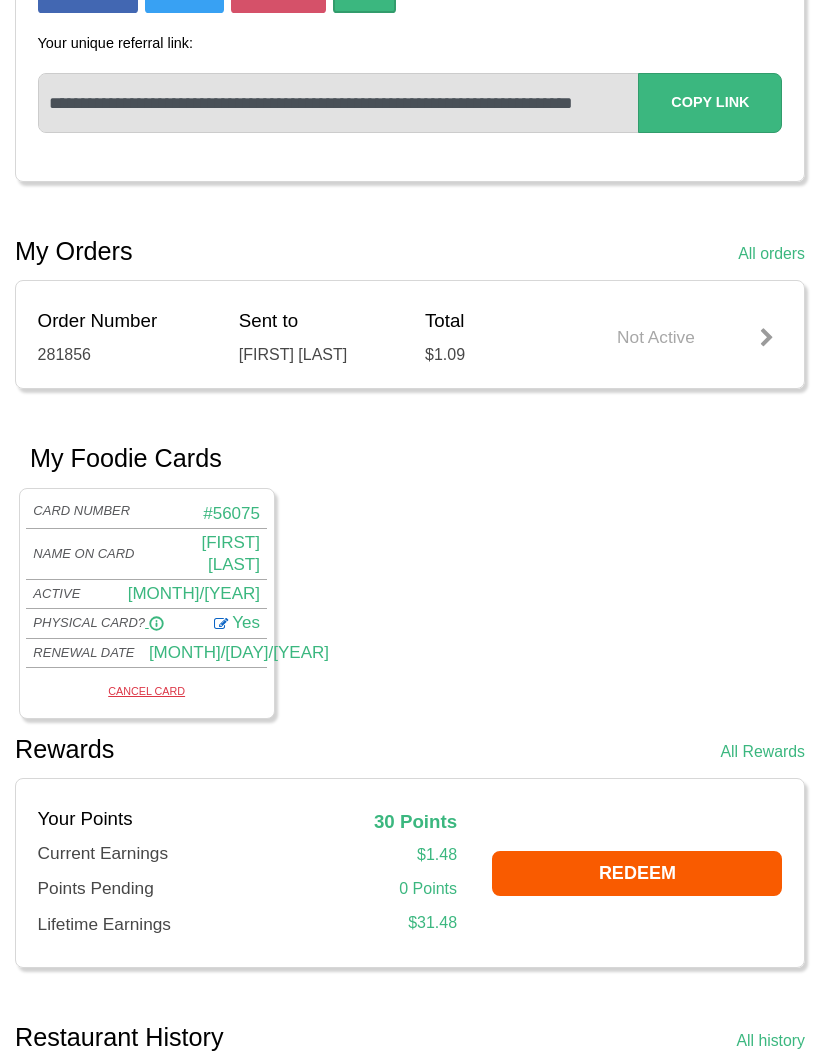 scroll, scrollTop: 465, scrollLeft: 0, axis: vertical 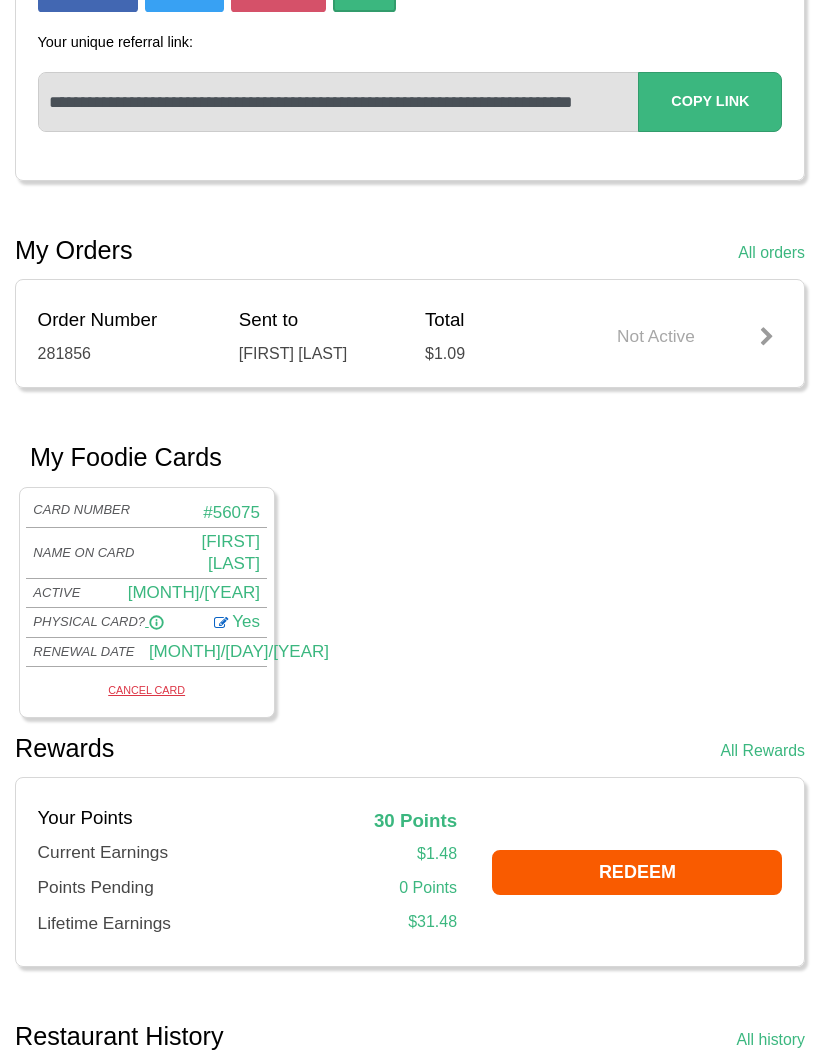 click on "NAME ON CARD" at bounding box center (84, 554) 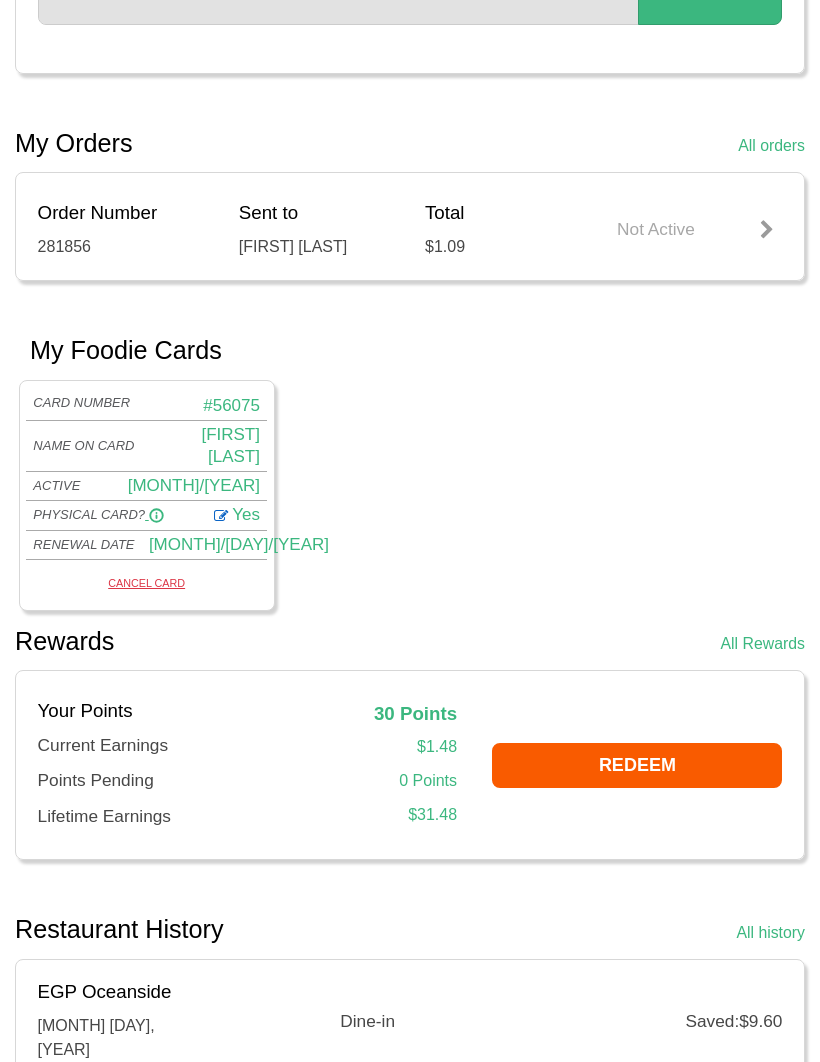 scroll, scrollTop: 572, scrollLeft: 0, axis: vertical 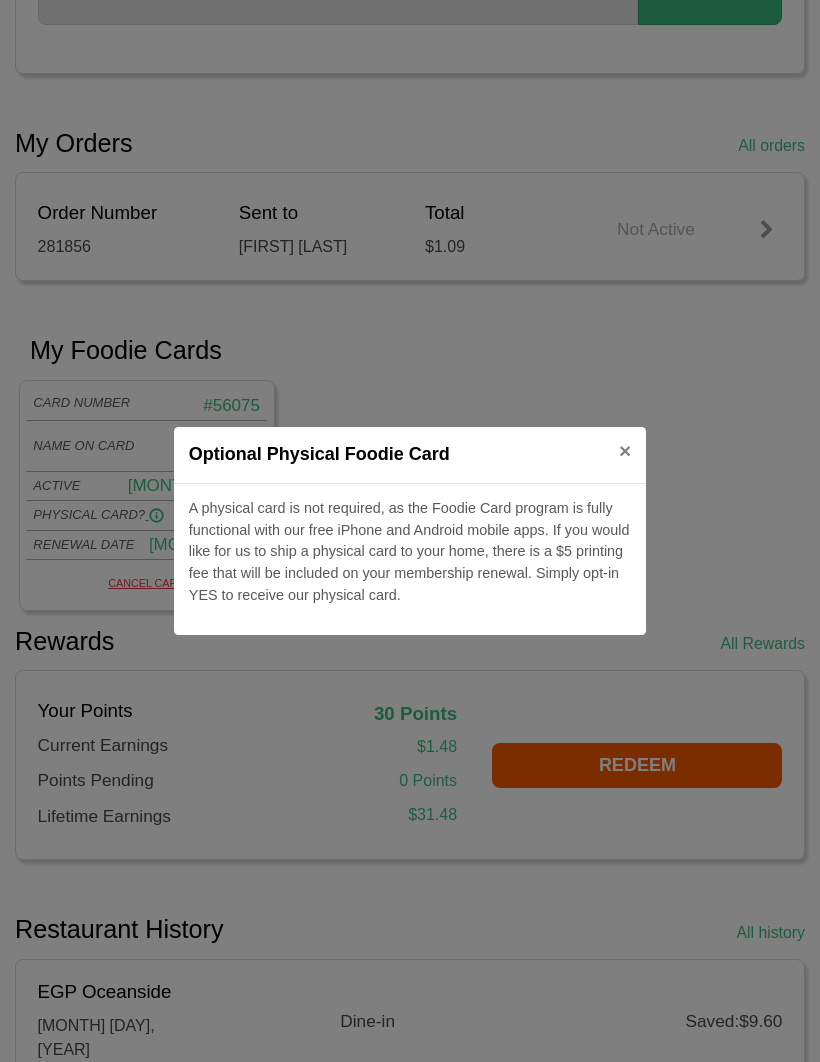 click on "×" at bounding box center [625, 450] 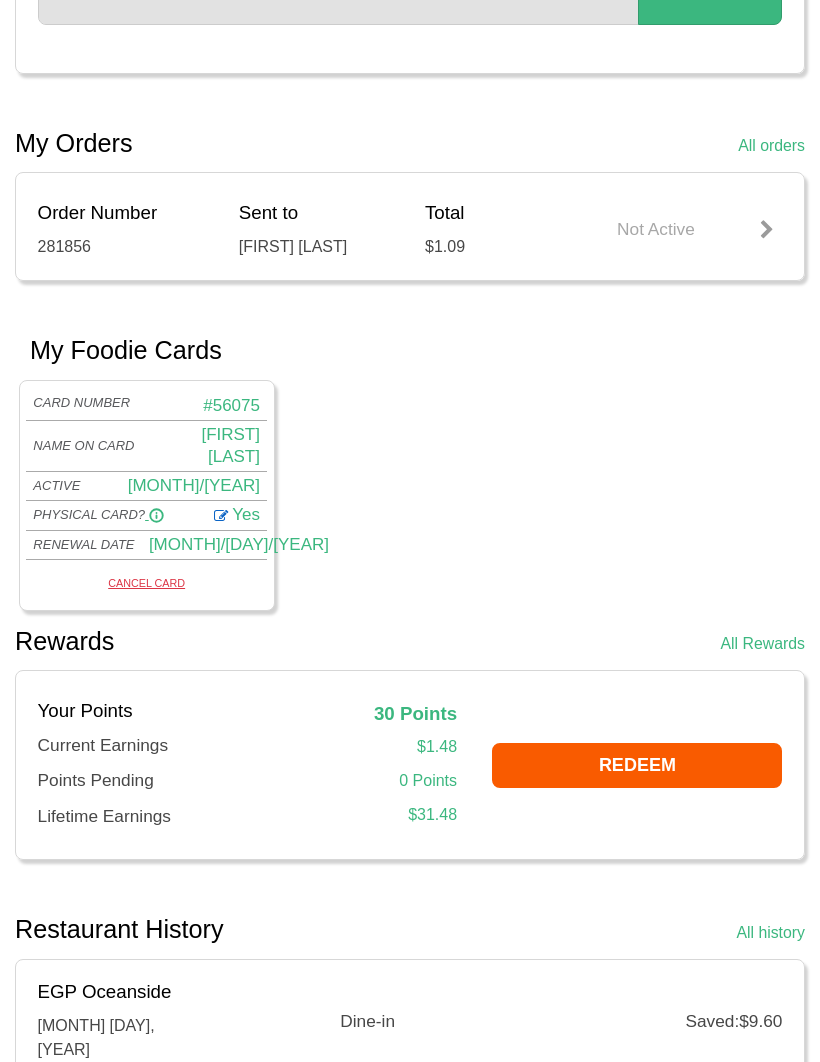 click at bounding box center (221, 513) 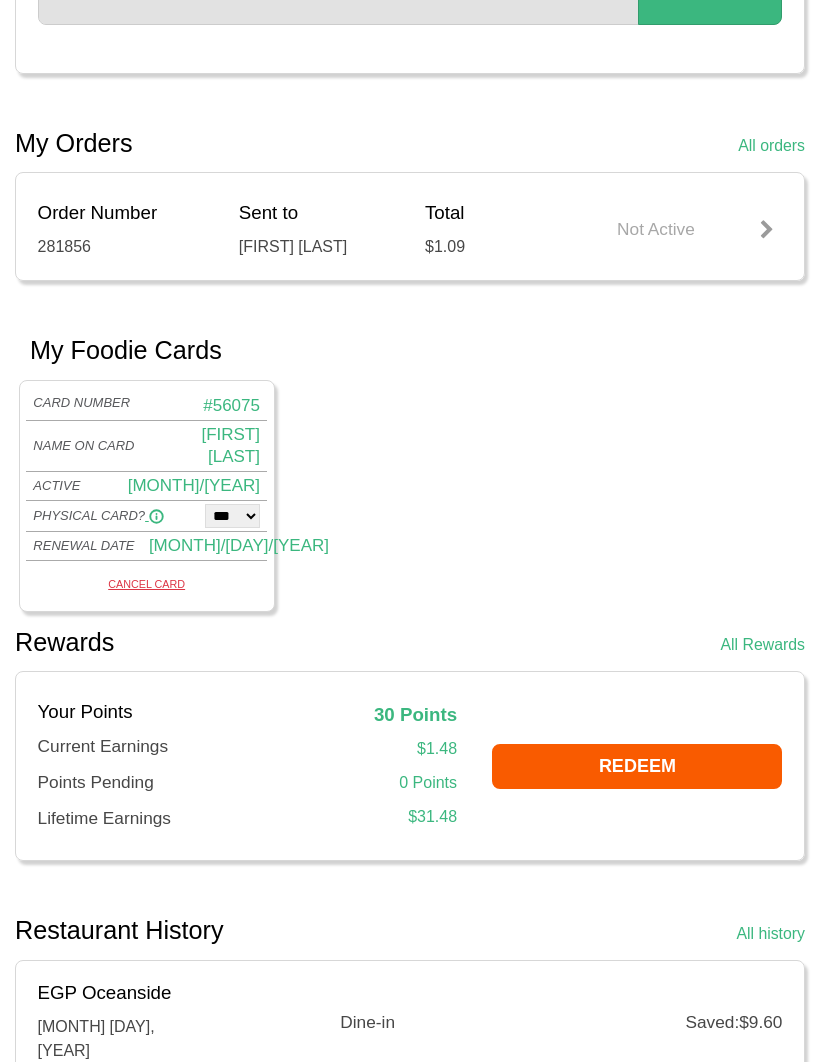 click on "***
**" at bounding box center (232, 516) 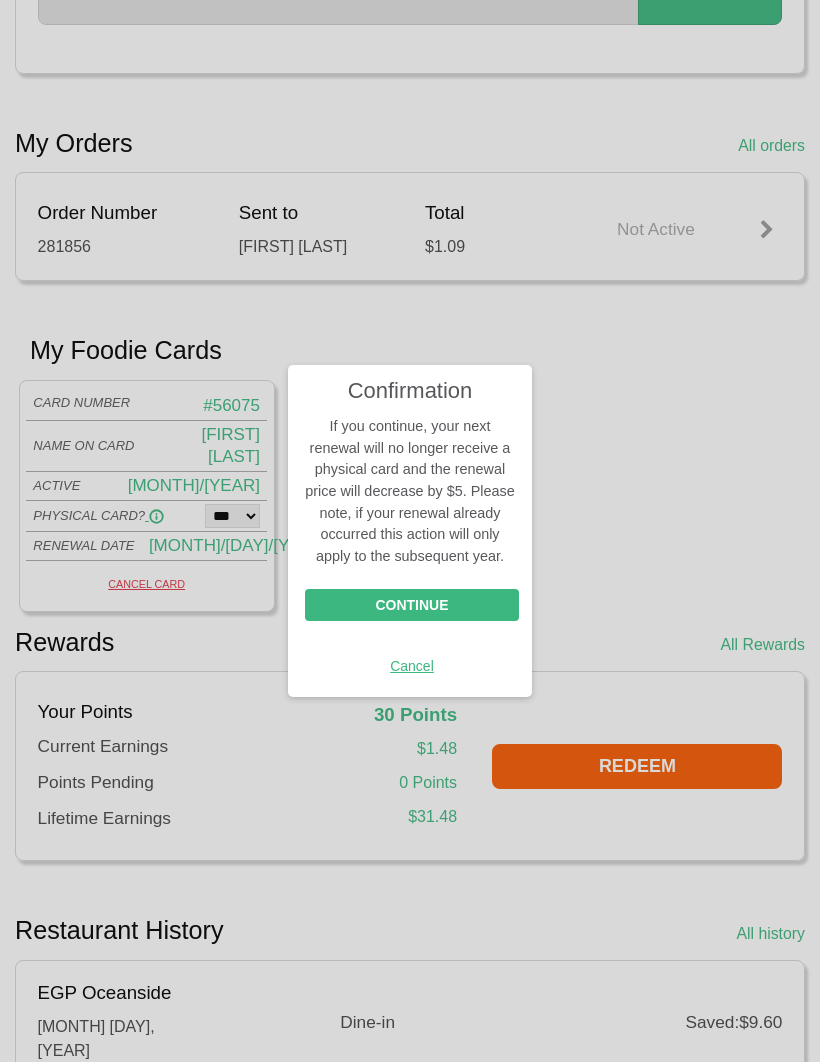 click on "Continue" at bounding box center [411, 605] 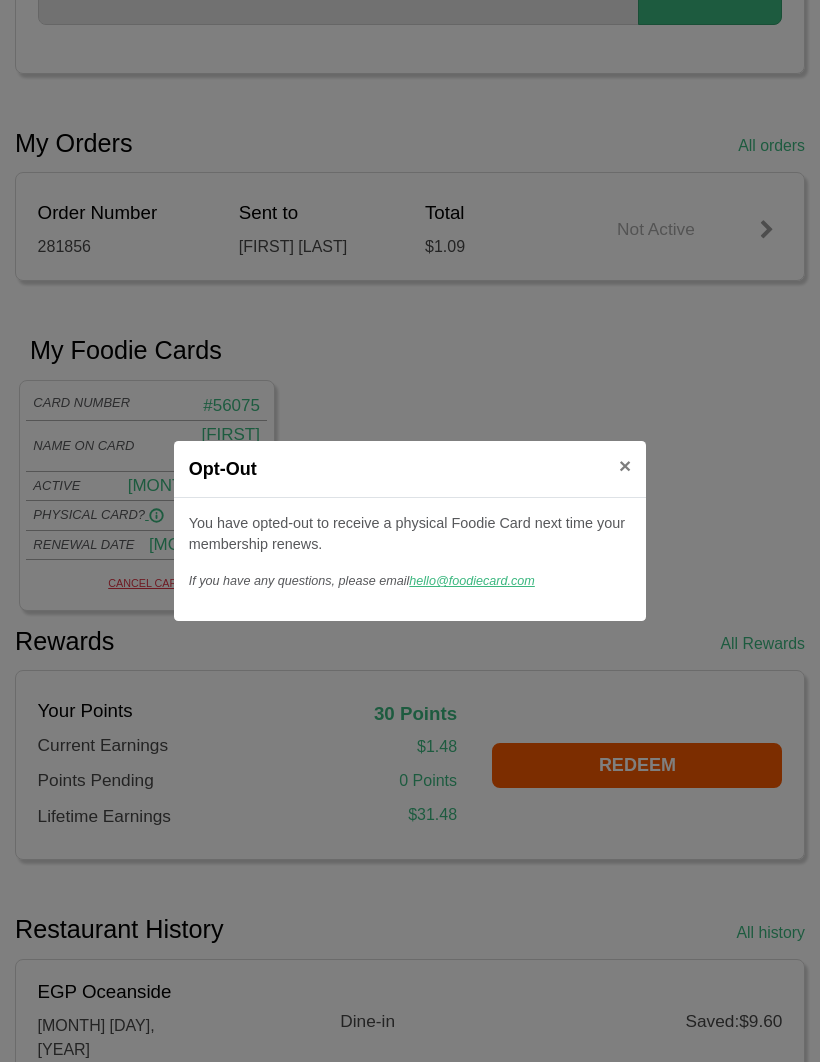 click on "×" at bounding box center [625, 465] 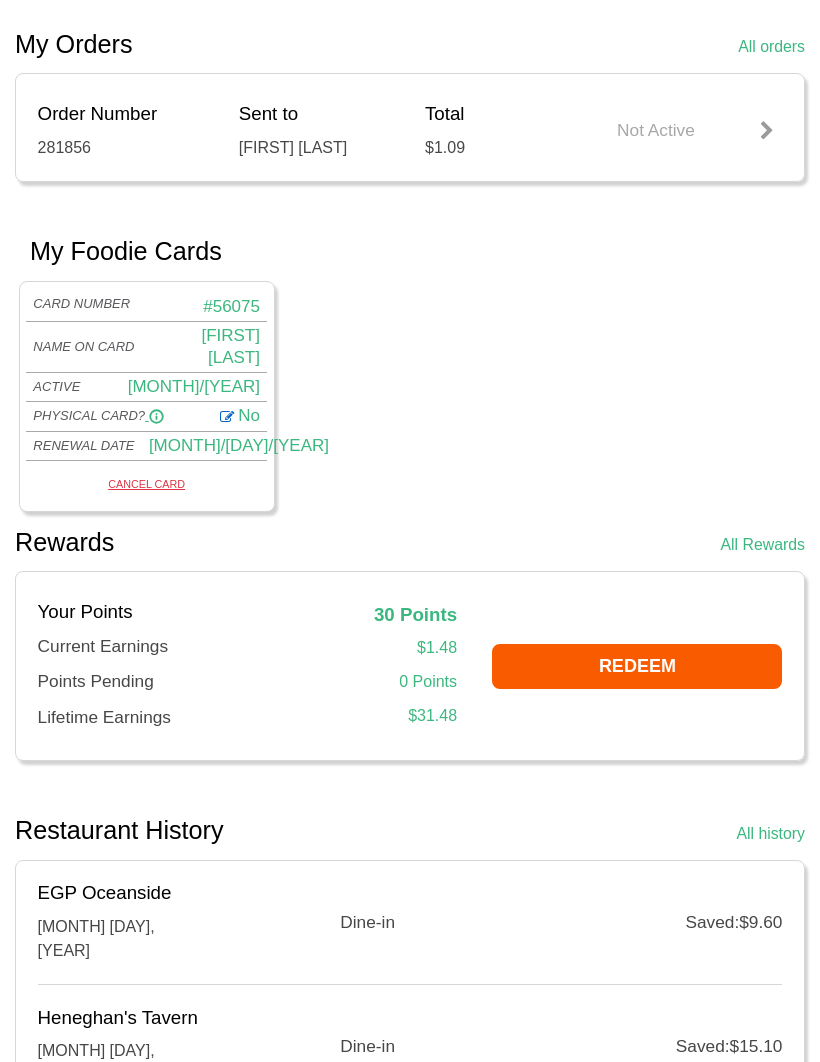 scroll, scrollTop: 671, scrollLeft: 0, axis: vertical 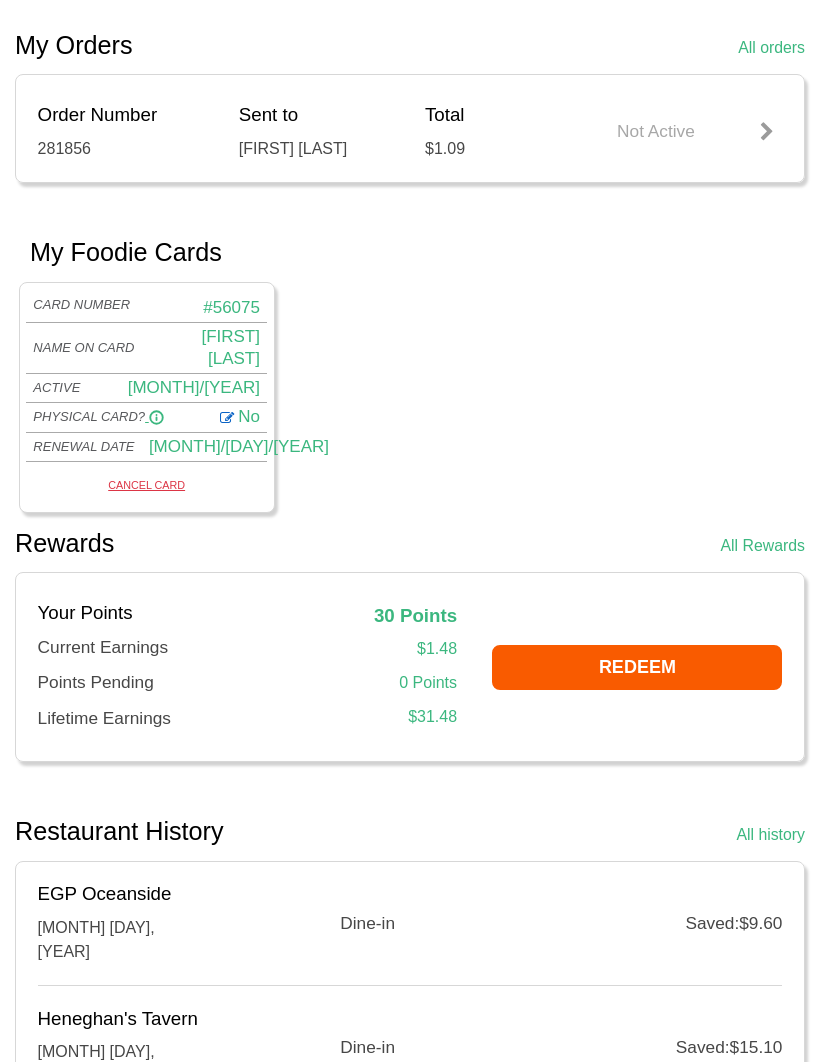 click at bounding box center [146, 447] 